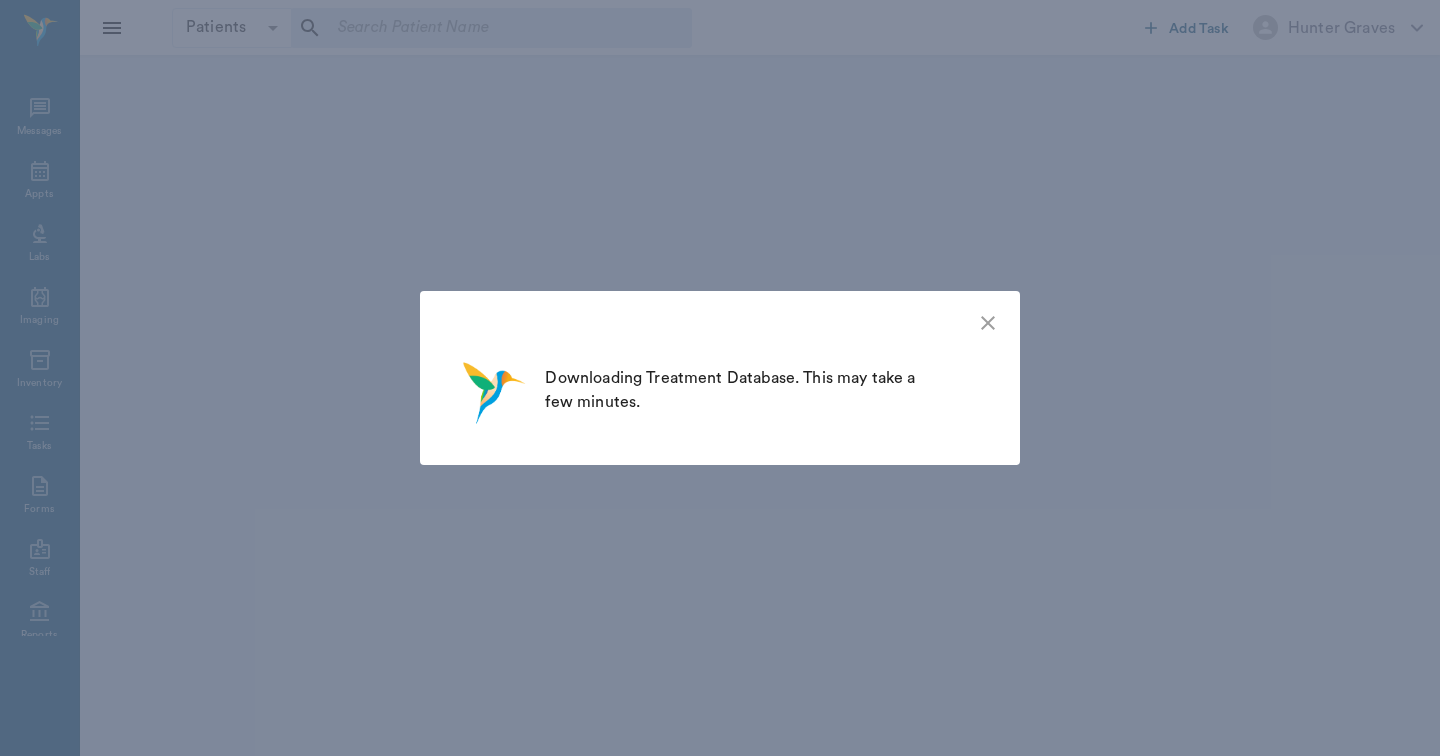scroll, scrollTop: 0, scrollLeft: 0, axis: both 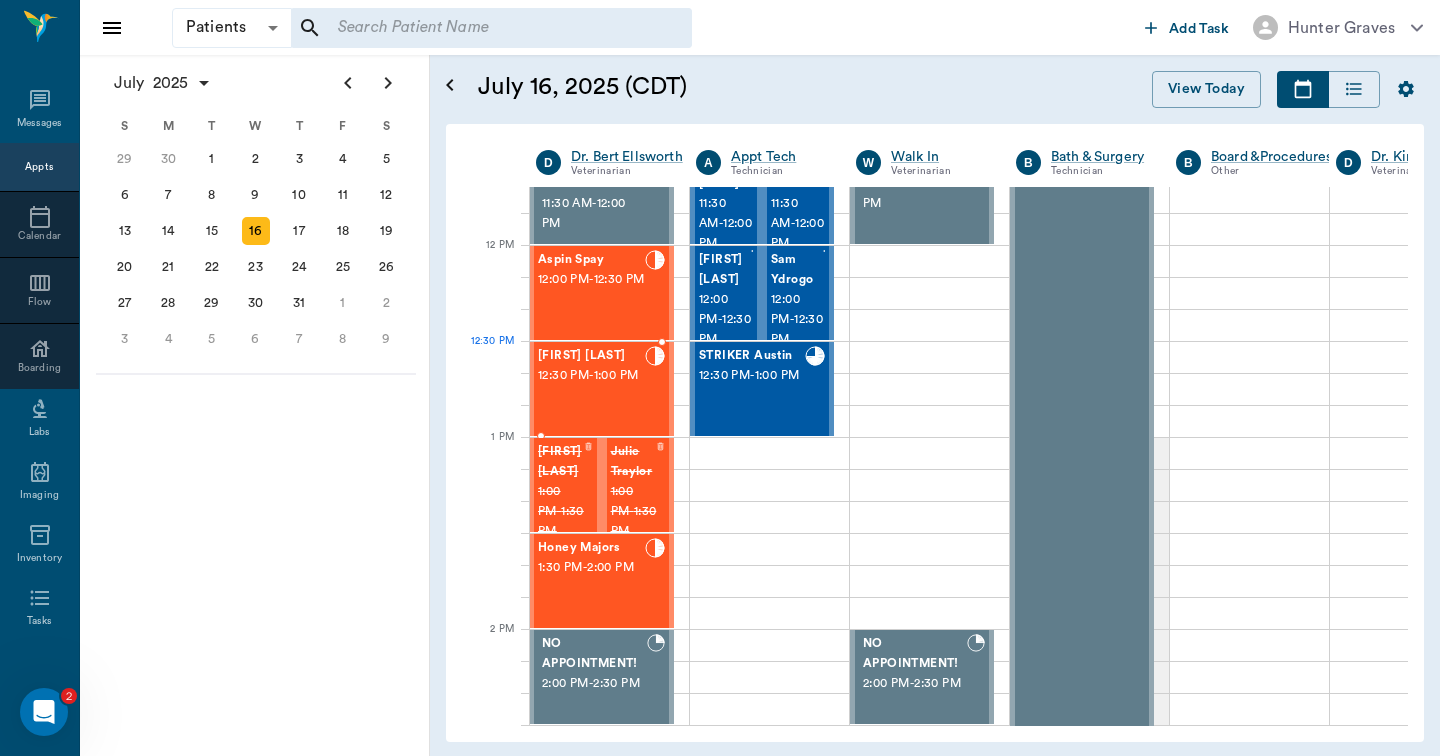 click on "[FIRST] [LAST]" at bounding box center (591, 356) 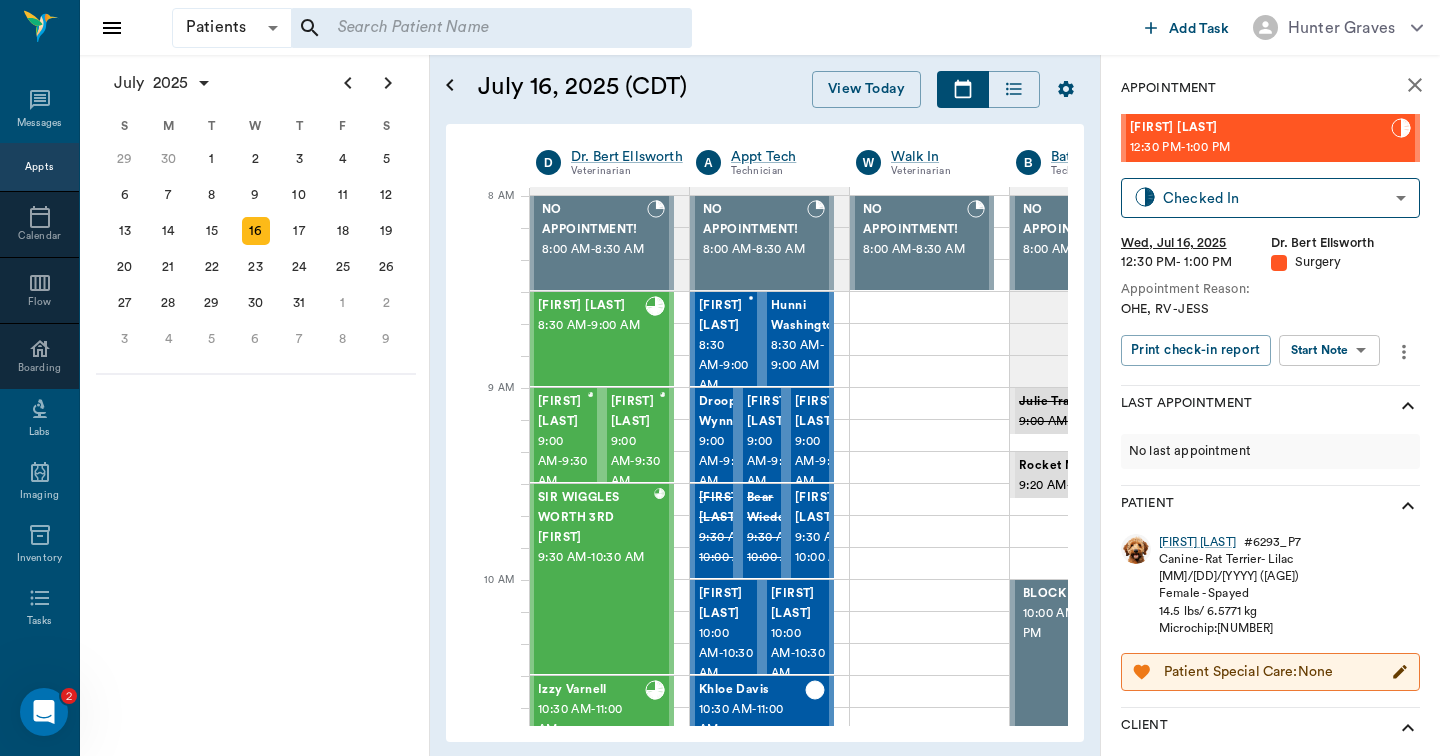 scroll, scrollTop: 0, scrollLeft: 1, axis: horizontal 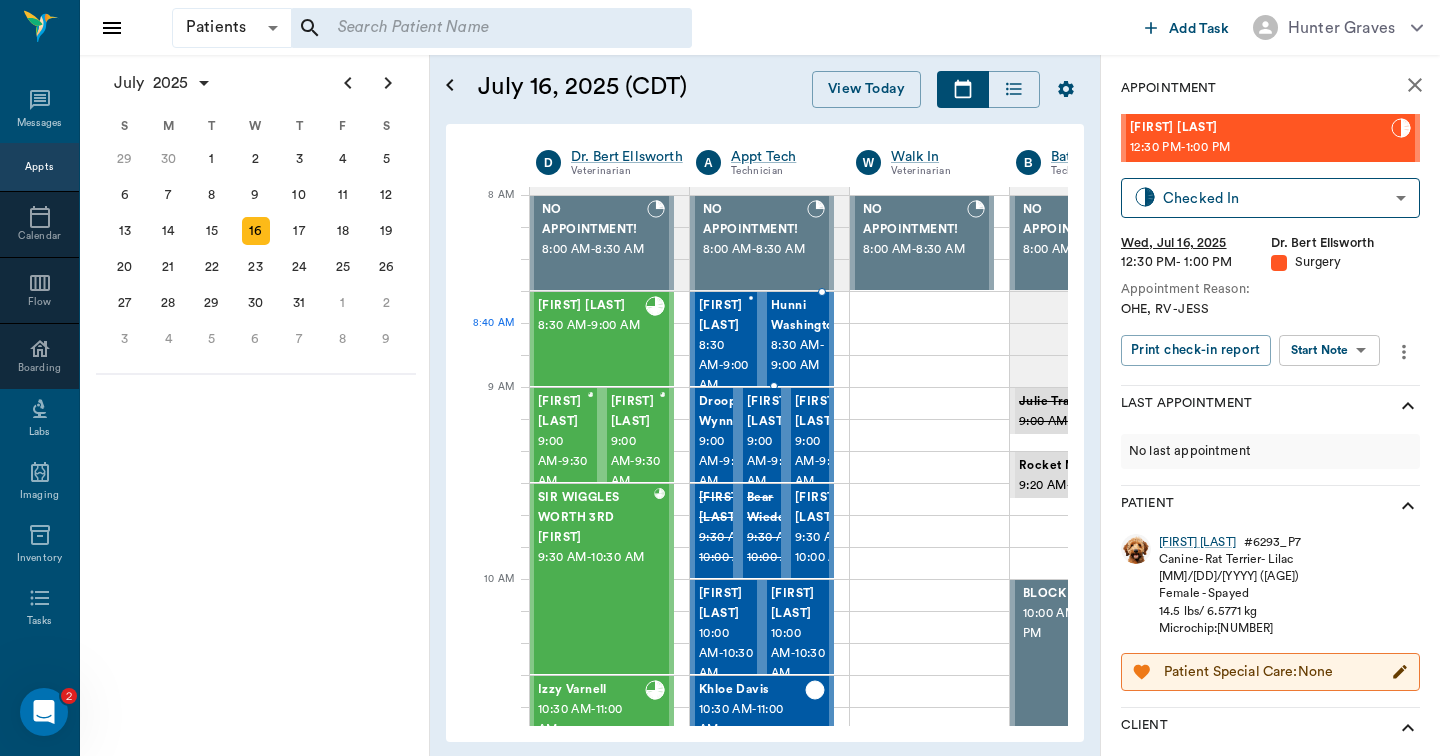 click on "8:30 AM  -  9:00 AM" at bounding box center (806, 356) 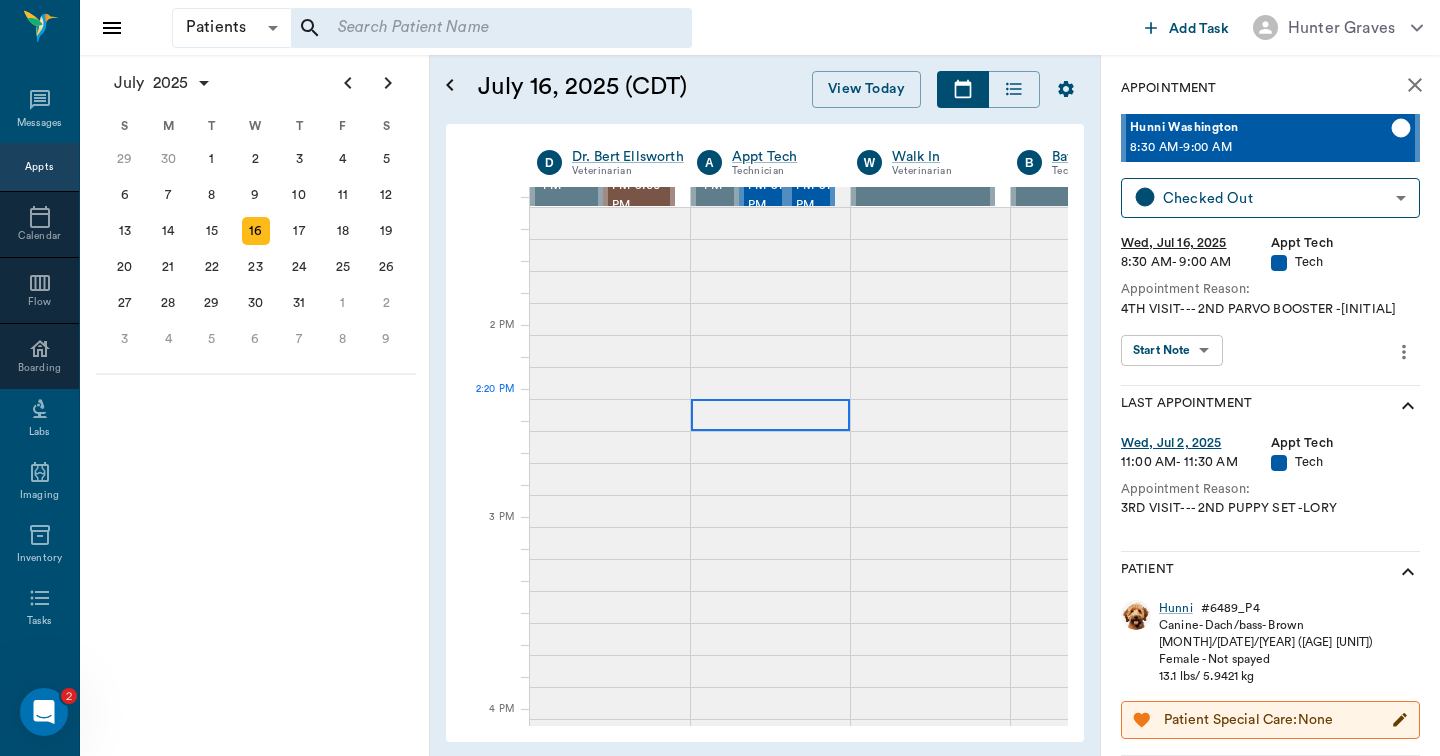 scroll, scrollTop: 1022, scrollLeft: 0, axis: vertical 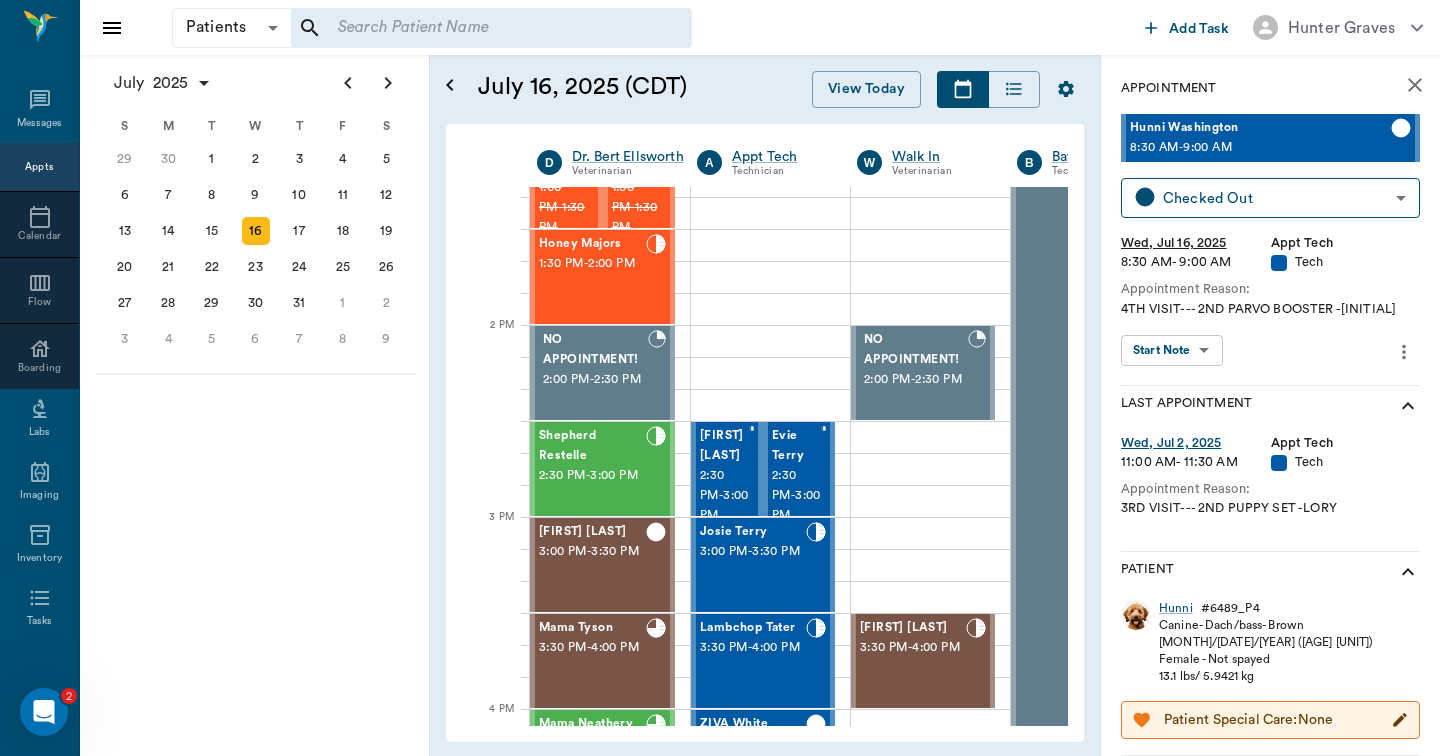 click 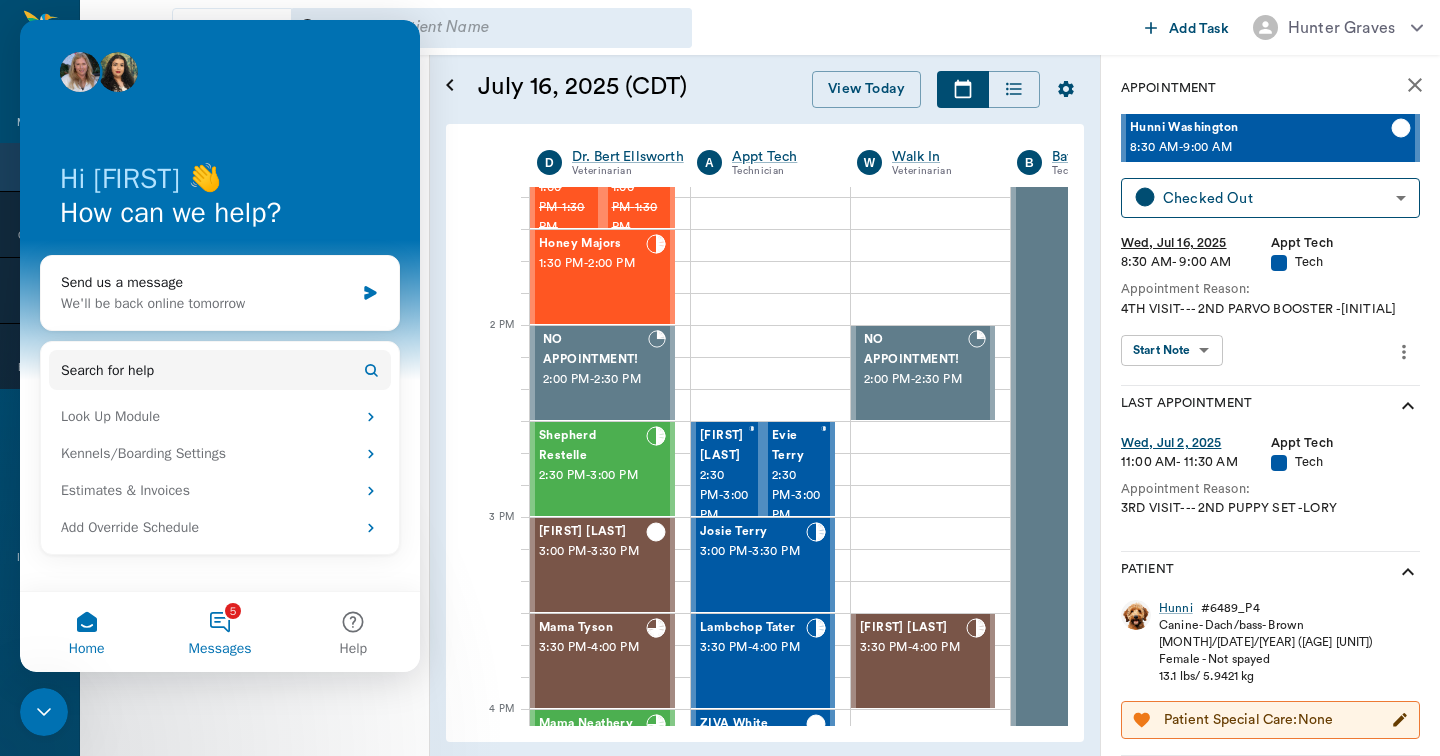 scroll, scrollTop: 0, scrollLeft: 0, axis: both 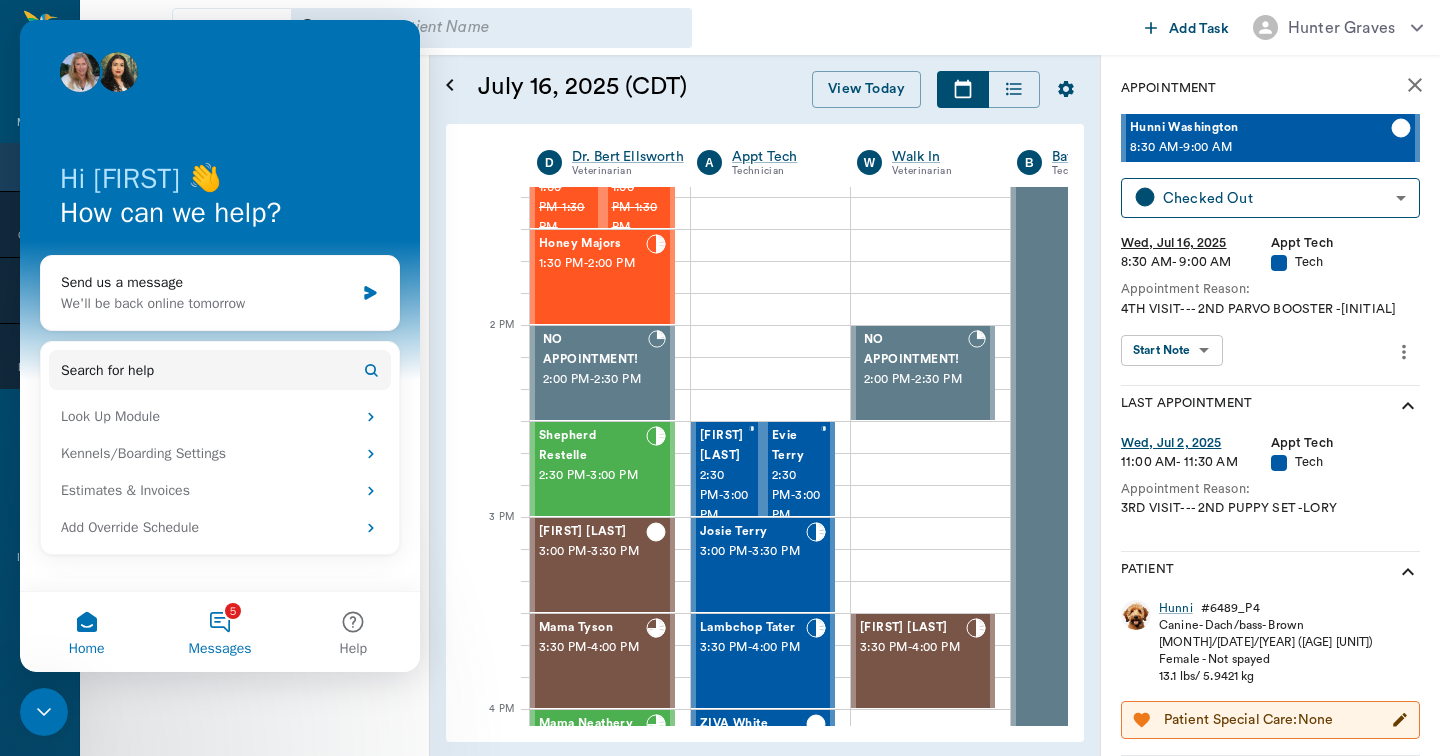 click on "5 Messages" at bounding box center [219, 632] 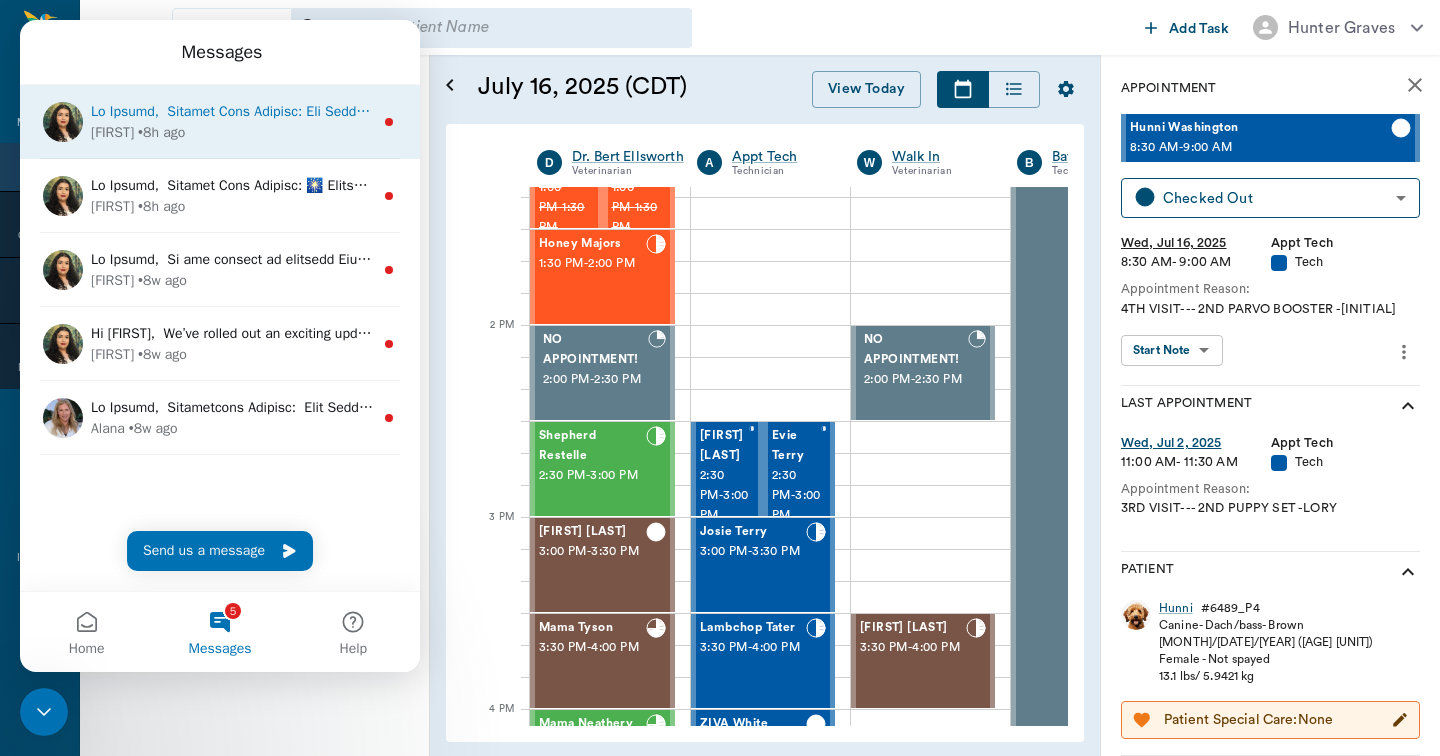 click at bounding box center (8873, 111) 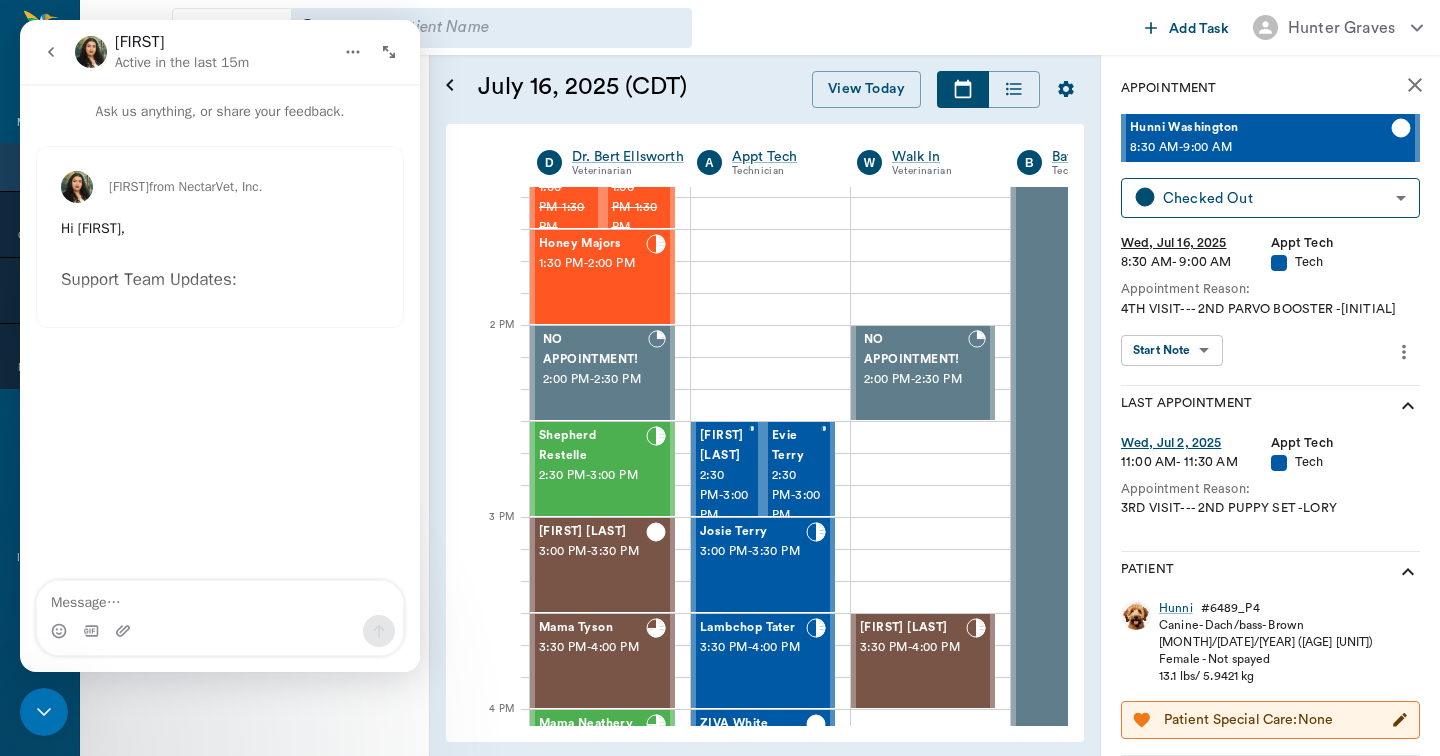 scroll, scrollTop: 0, scrollLeft: 0, axis: both 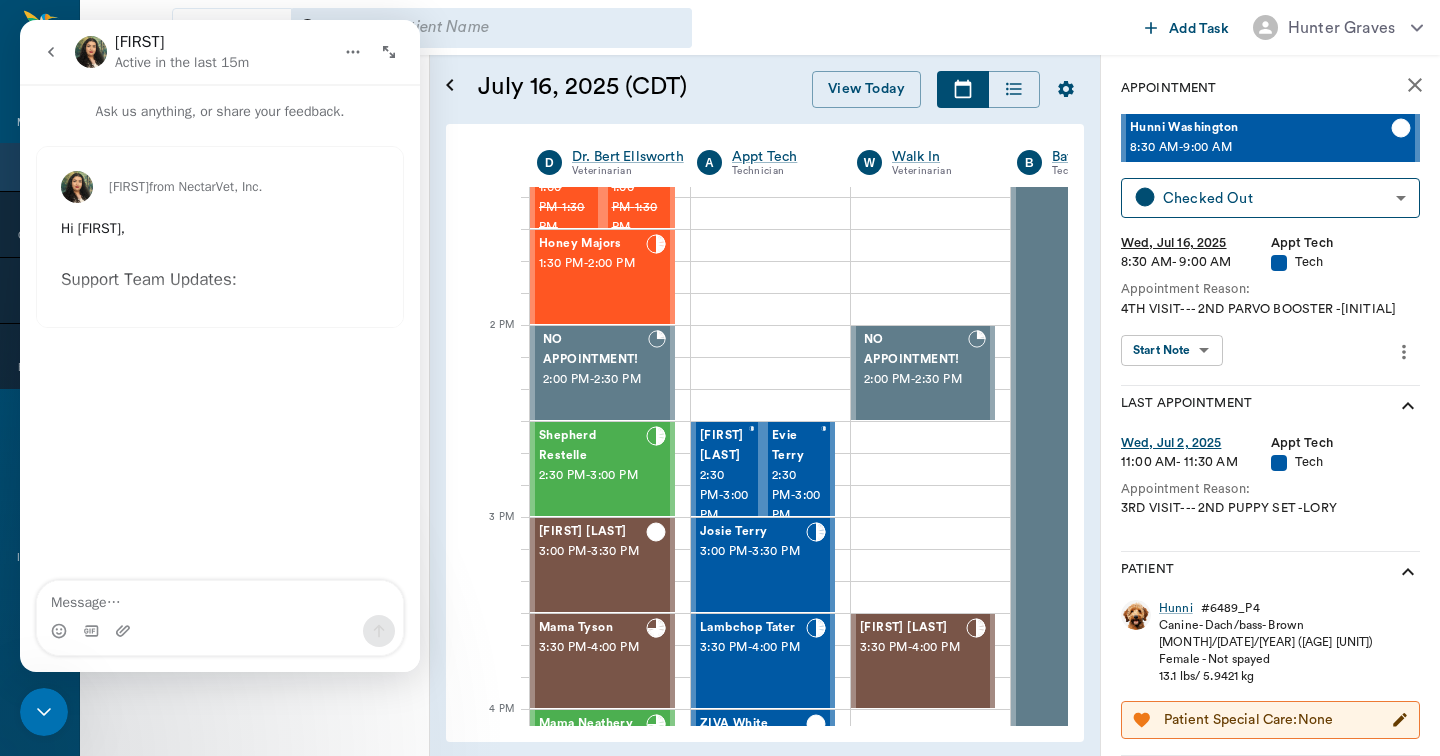 click 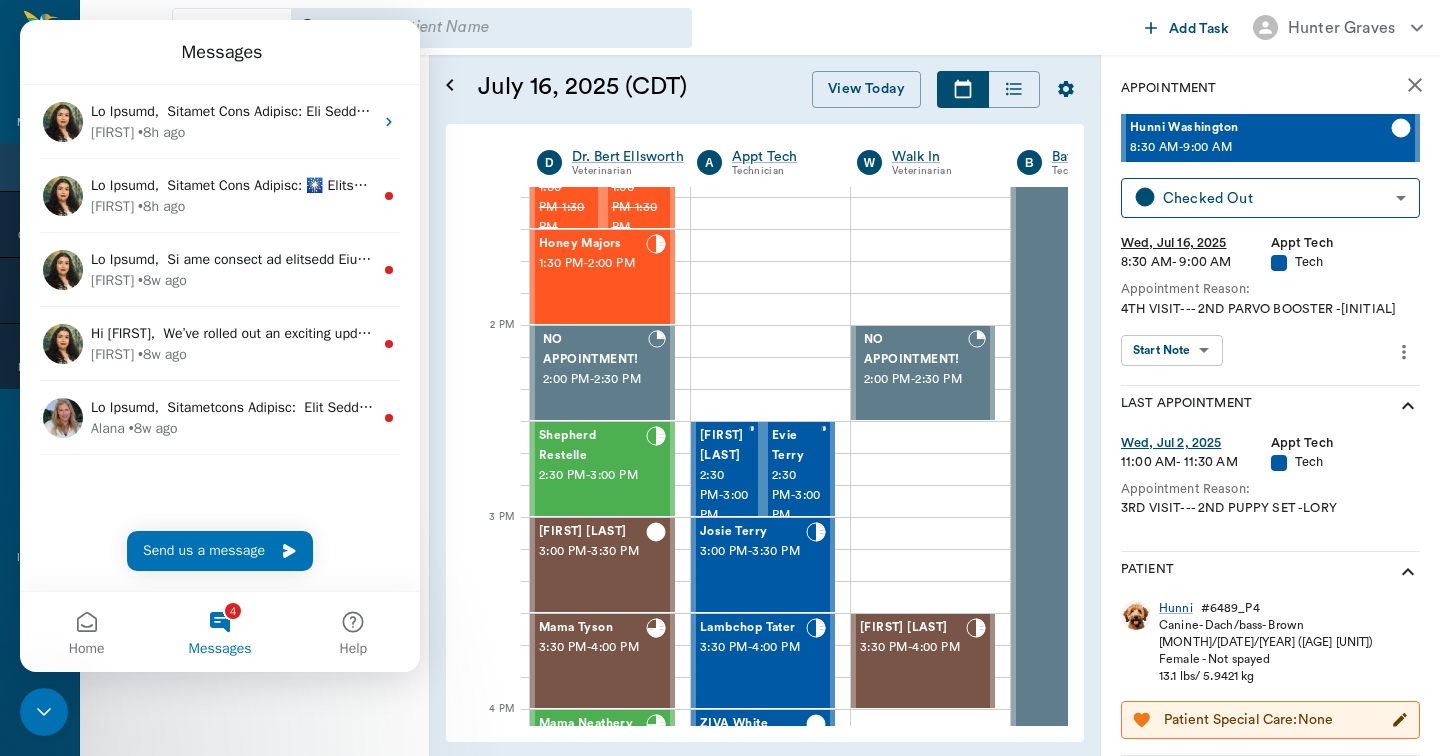 click on "[MONTH] 2025 Today 16 Wed [MONTH] 2025 D Dr. [LAST] [LAST] A Appt Tech Technician W Walk In Veterinarian B Bath & Surgery Technician B Board &Procedures Other D Dr. [LAST] [LAST] Veterinarian 8 AM 9 AM 10 AM 11 AM 12 PM 1 PM 2 PM 3 PM 4 PM 5 PM 6 PM 7 PM 8 PM 6:11 PM 2:10 PM NO APPOINTMENT! 8:00 AM  -  8:30 AM [FIRST] [LAST] 8:30 AM  -  9:00 AM [FIRST] [LAST] 9:00 AM  -  9:30 AM [FIRST] [LAST] 9:00 AM  -  9:30 AM SIR WIGGLES WORTH 3RD [FIRST] 9:30 AM  -  10:30 AM [FIRST] [LAST] 10:30 AM  -  11:00 AM [FIRST] [LAST] 11:00 AM  -  11:30 AM NO APPOINTMENT! 11:30 AM  -  12:00 PM [FIRST] Spay 12:00 PM  -  12:30 PM [FIRST] [LAST] 12:30 PM  -  1:00 PM [FIRST] [LAST] 1:00 PM  -  1:30 PM [FIRST] [LAST] 1:00 PM  -  1:30 PM [FIRST] [LAST] 1:30 PM  -  2:00 PM NO APPOINTMENT! 2:00 PM  -  2:30 PM [FIRST] [LAST] 2:30 PM  -  3:00 PM [FIRST] [LAST] 3:00 PM  -  3:30 PM [FIRST] [LAST] 3:30 PM  -  4:00 PM [FIRST] [LAST] 4:00 PM  -  4:30 PM NO APPOINTMENT! 4:30 PM  -  5:00 PM [FIRST] [LAST] 4:30 PM  -  5:00 PM NO APPOINTMENT! 8:00 AM  -  8:30 AM" at bounding box center (765, 433) 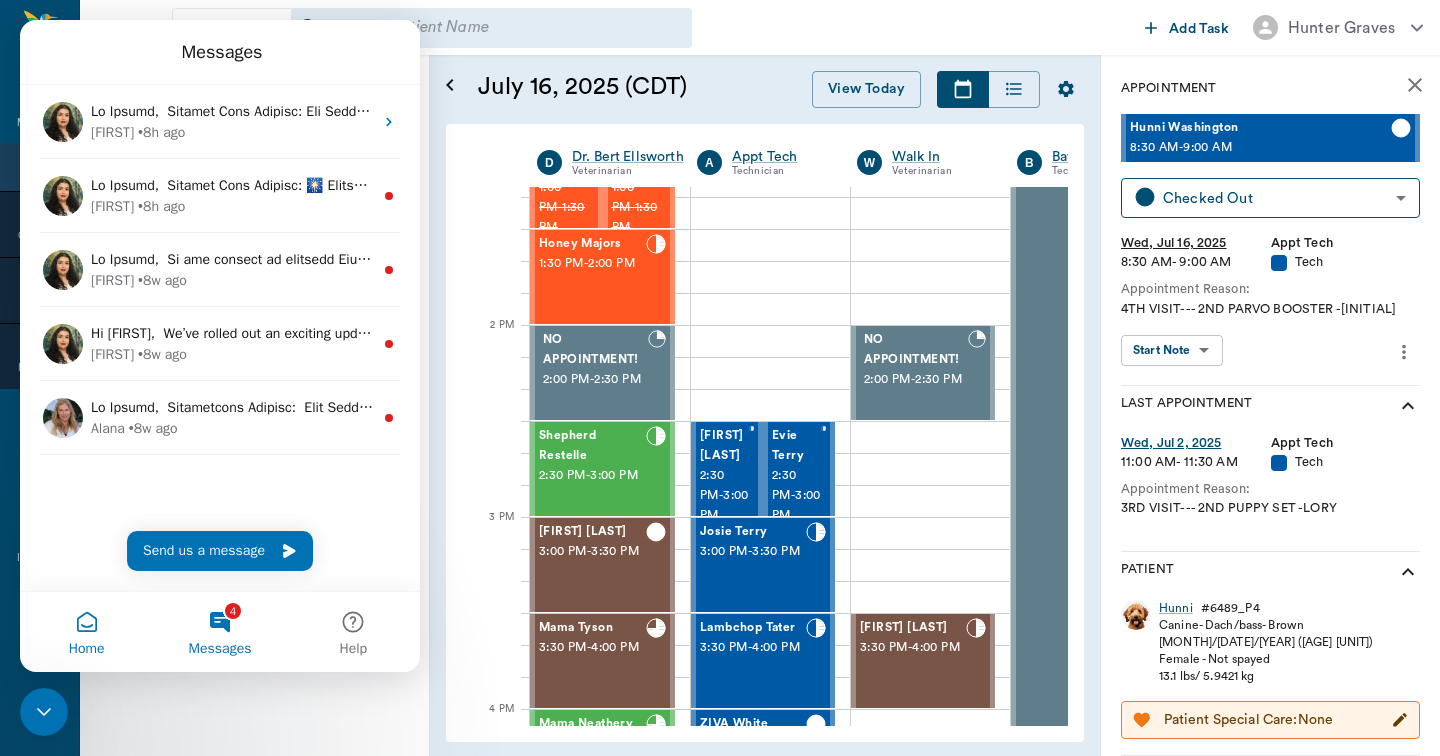 click on "Home" at bounding box center [86, 632] 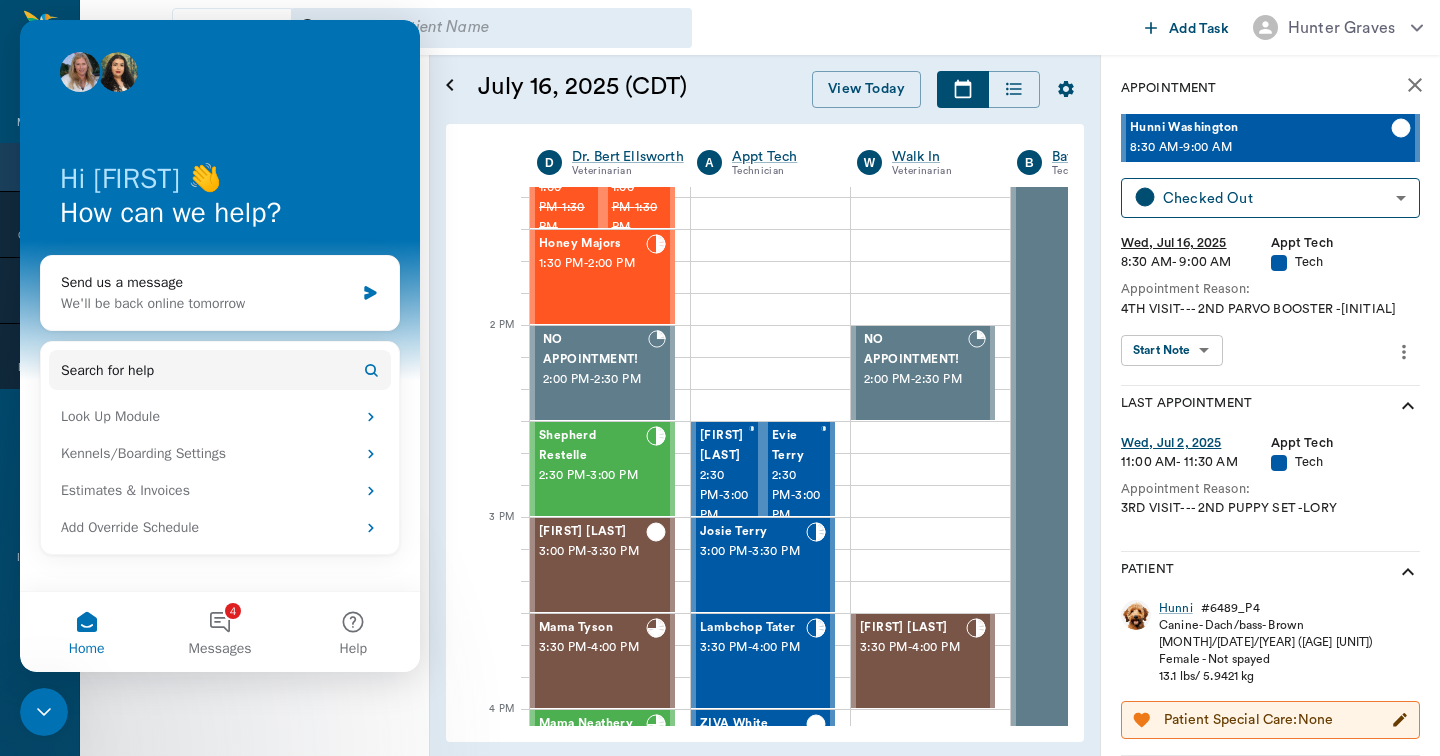 click 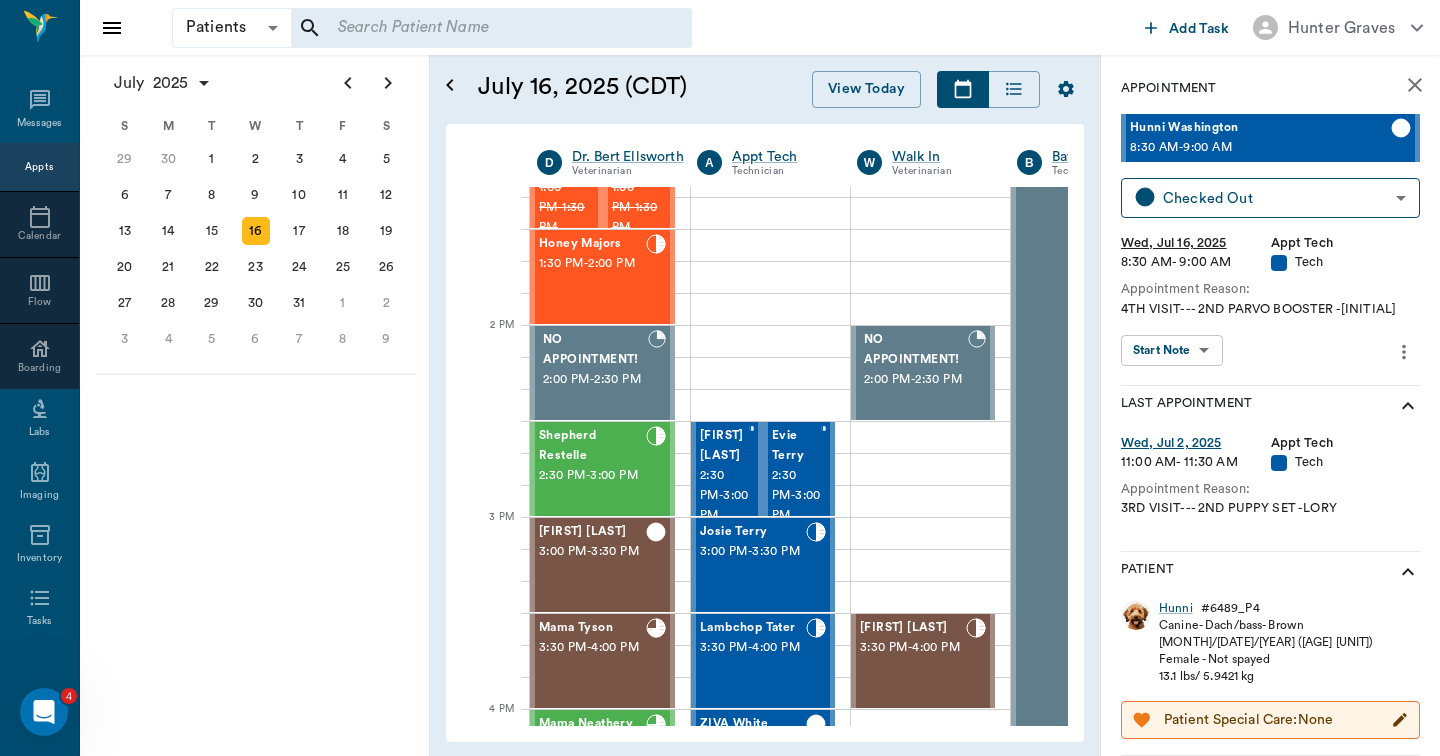 scroll, scrollTop: 0, scrollLeft: 0, axis: both 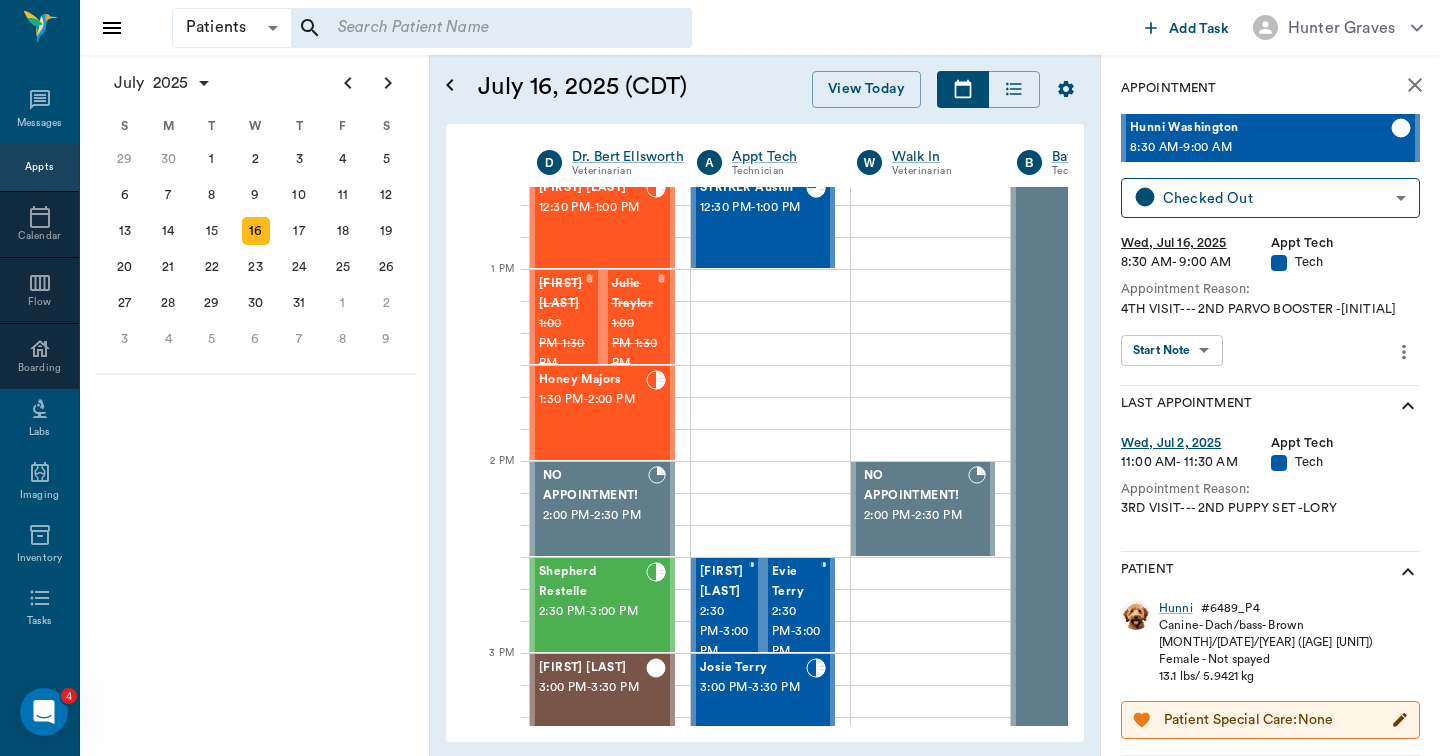 click 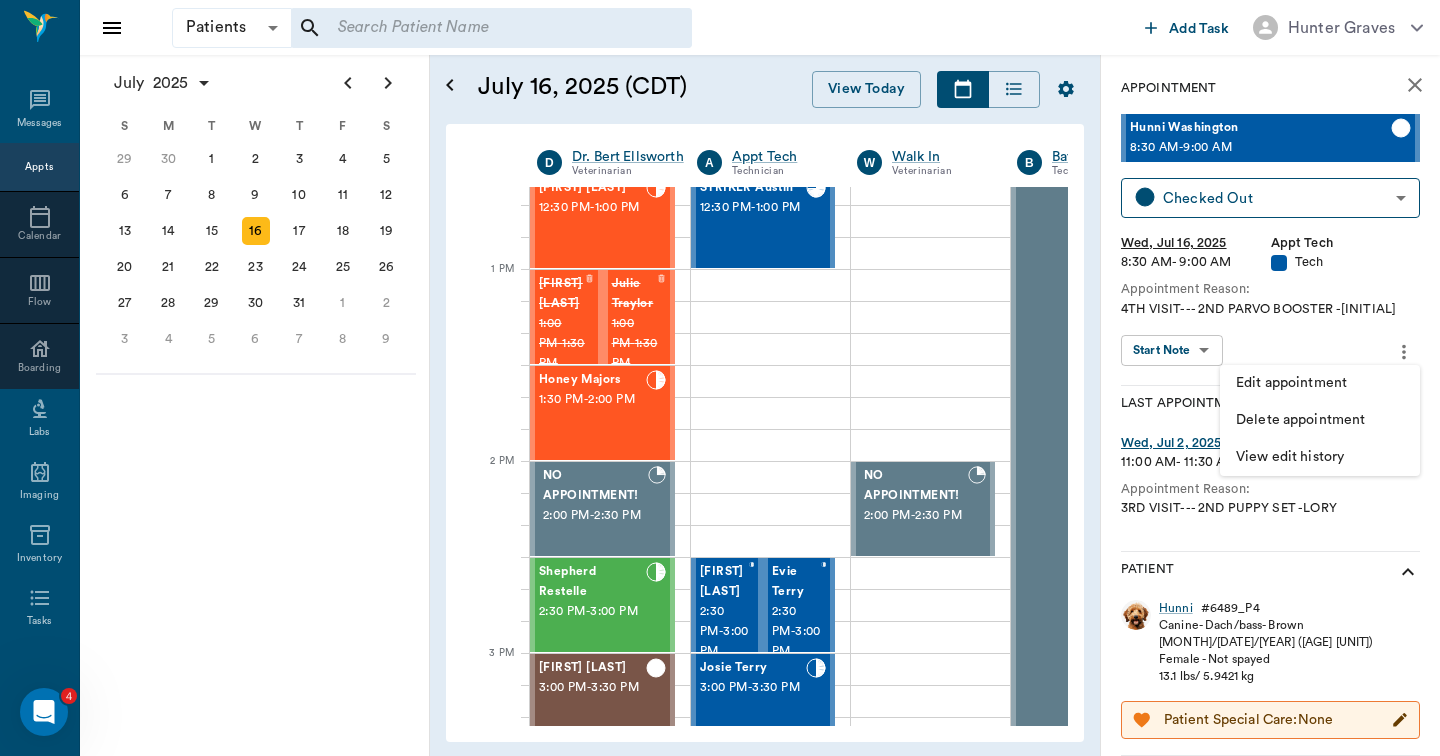 click at bounding box center (720, 378) 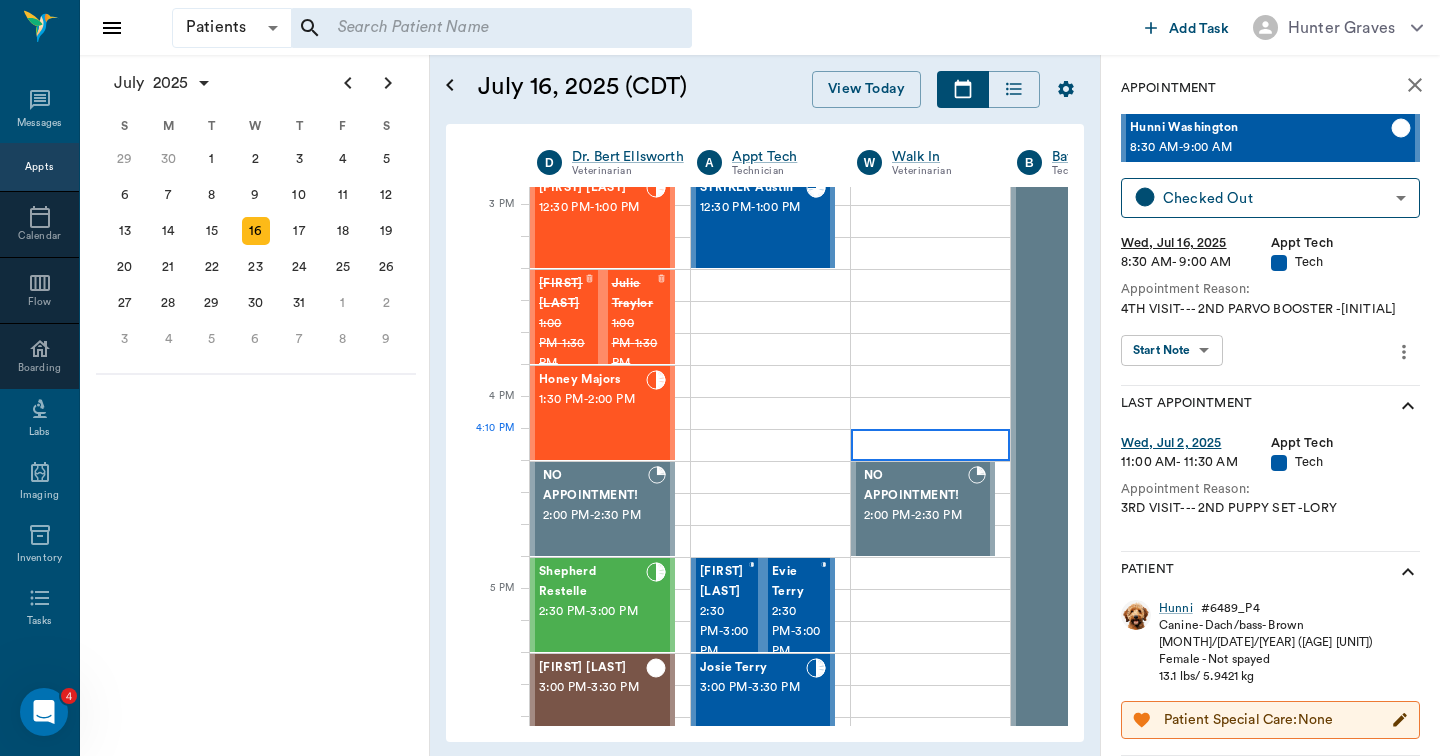 scroll, scrollTop: 1522, scrollLeft: 0, axis: vertical 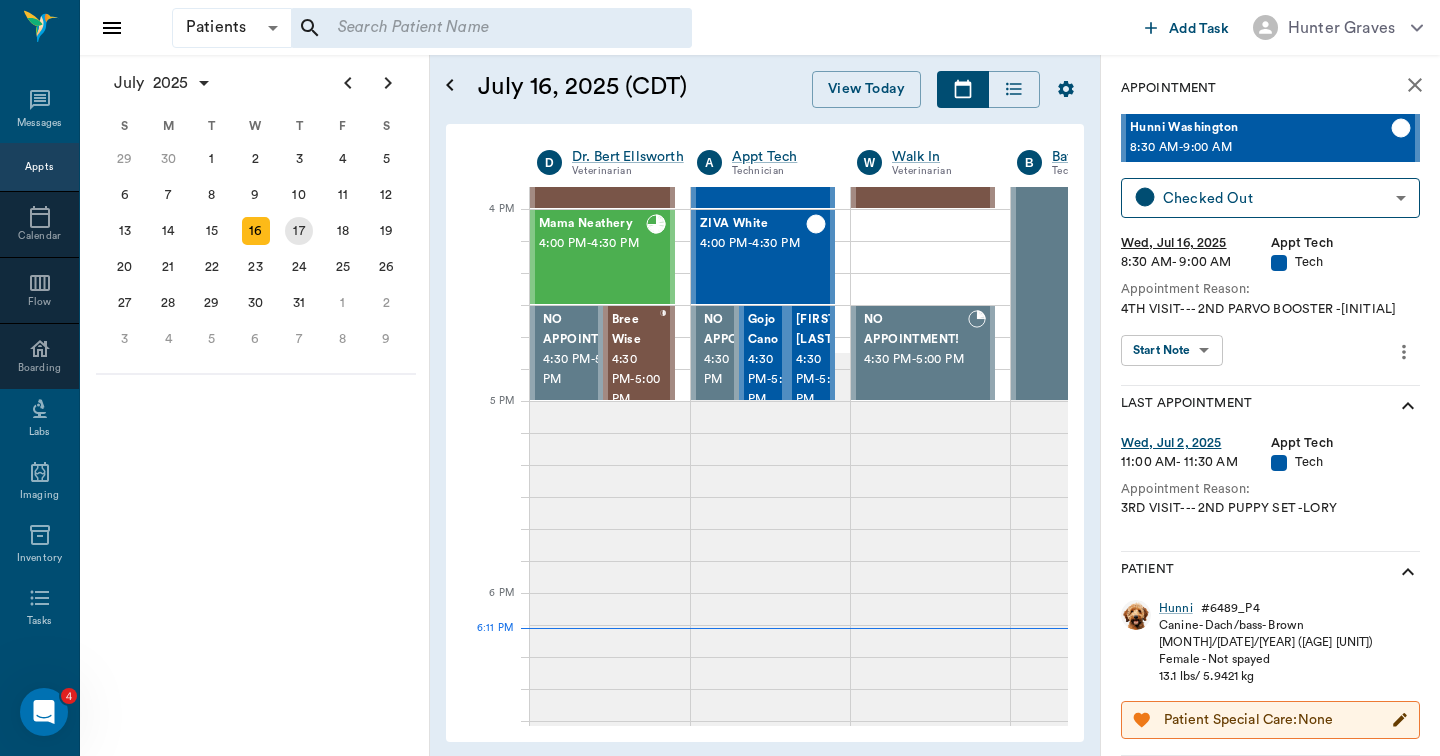 click on "17" at bounding box center [299, 231] 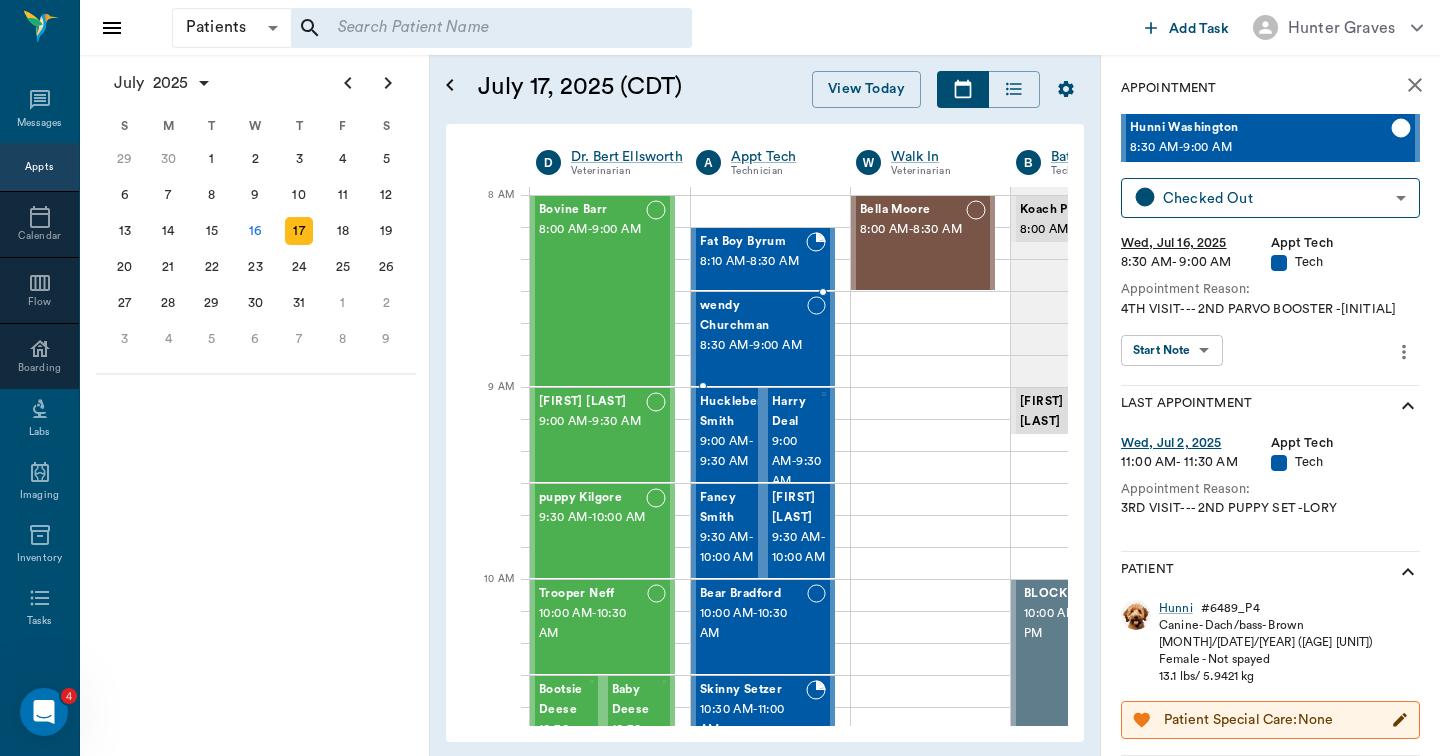 scroll, scrollTop: 0, scrollLeft: 1, axis: horizontal 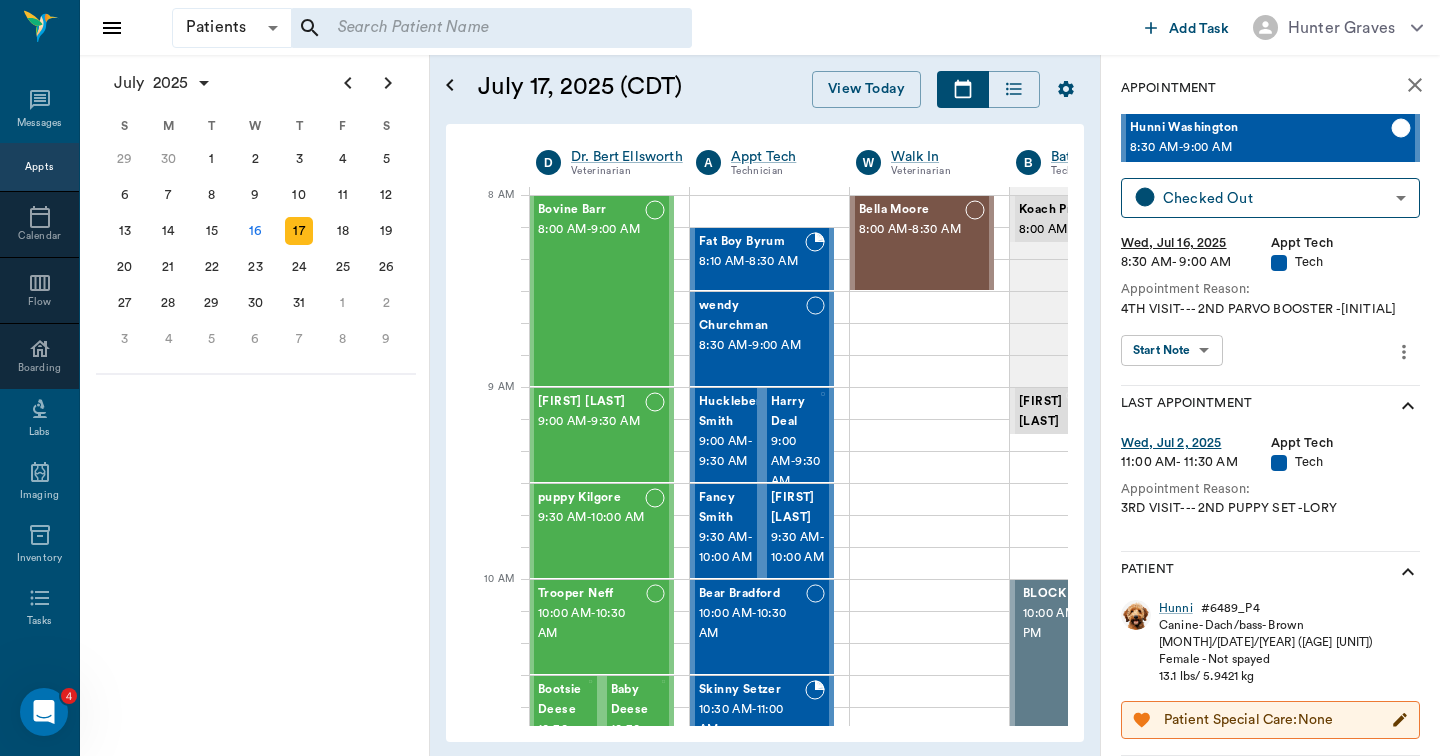 click 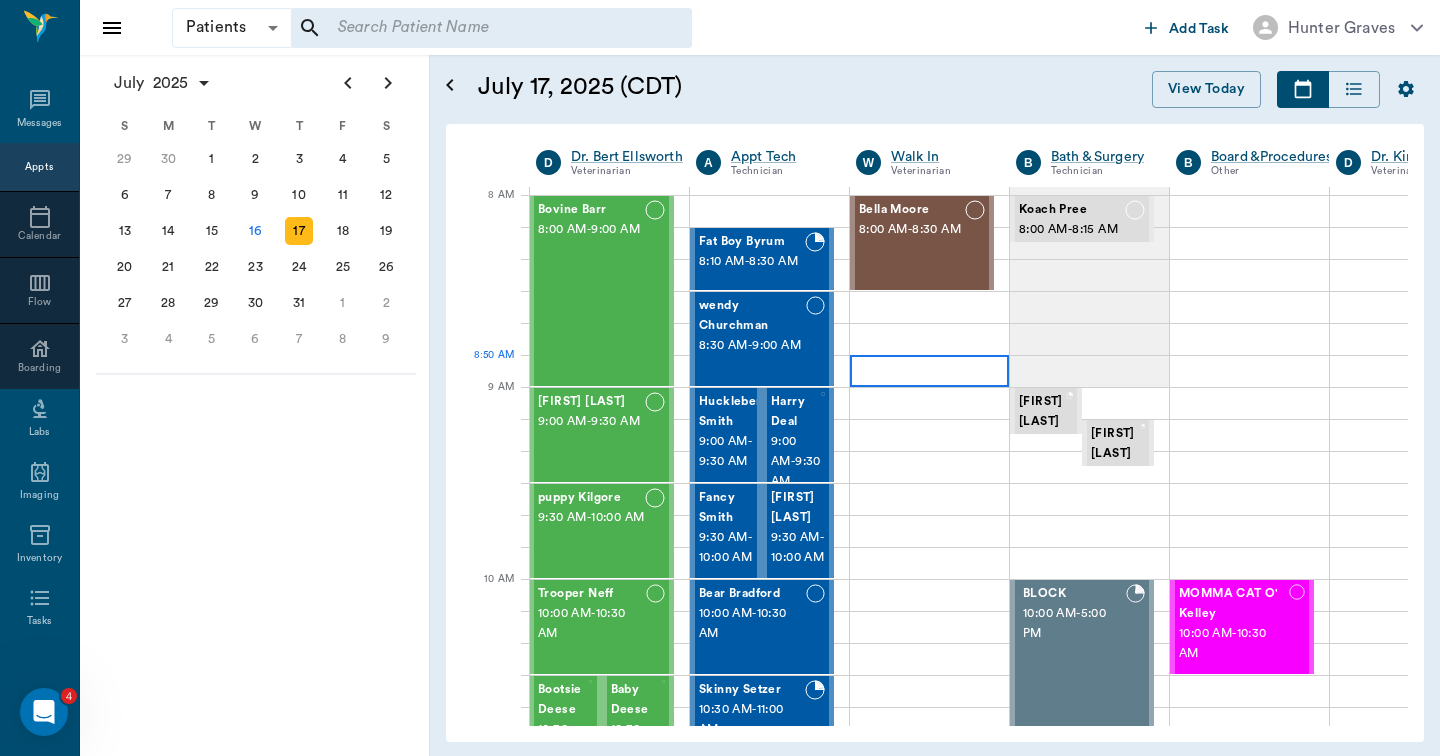 scroll, scrollTop: 0, scrollLeft: 0, axis: both 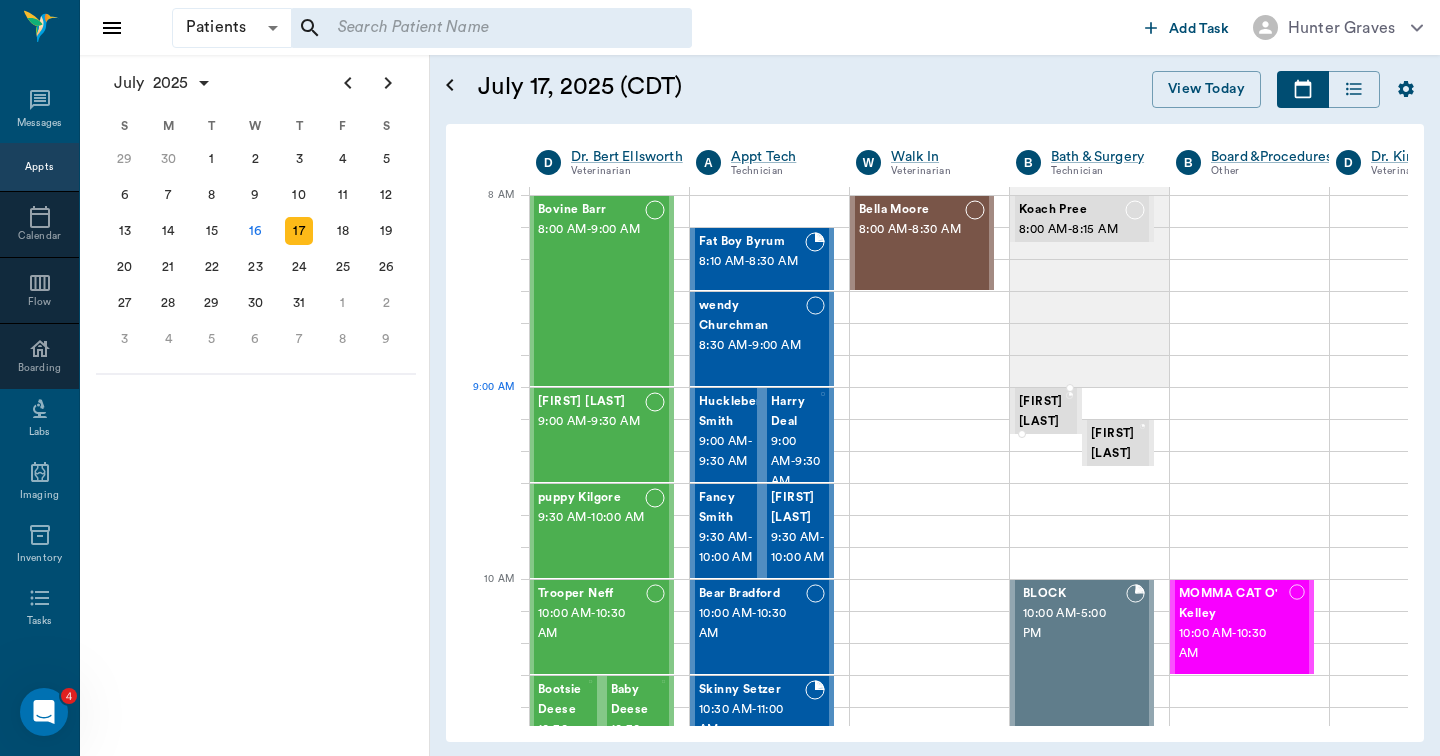 click on "[FIRST] [LAST]" at bounding box center (1042, 412) 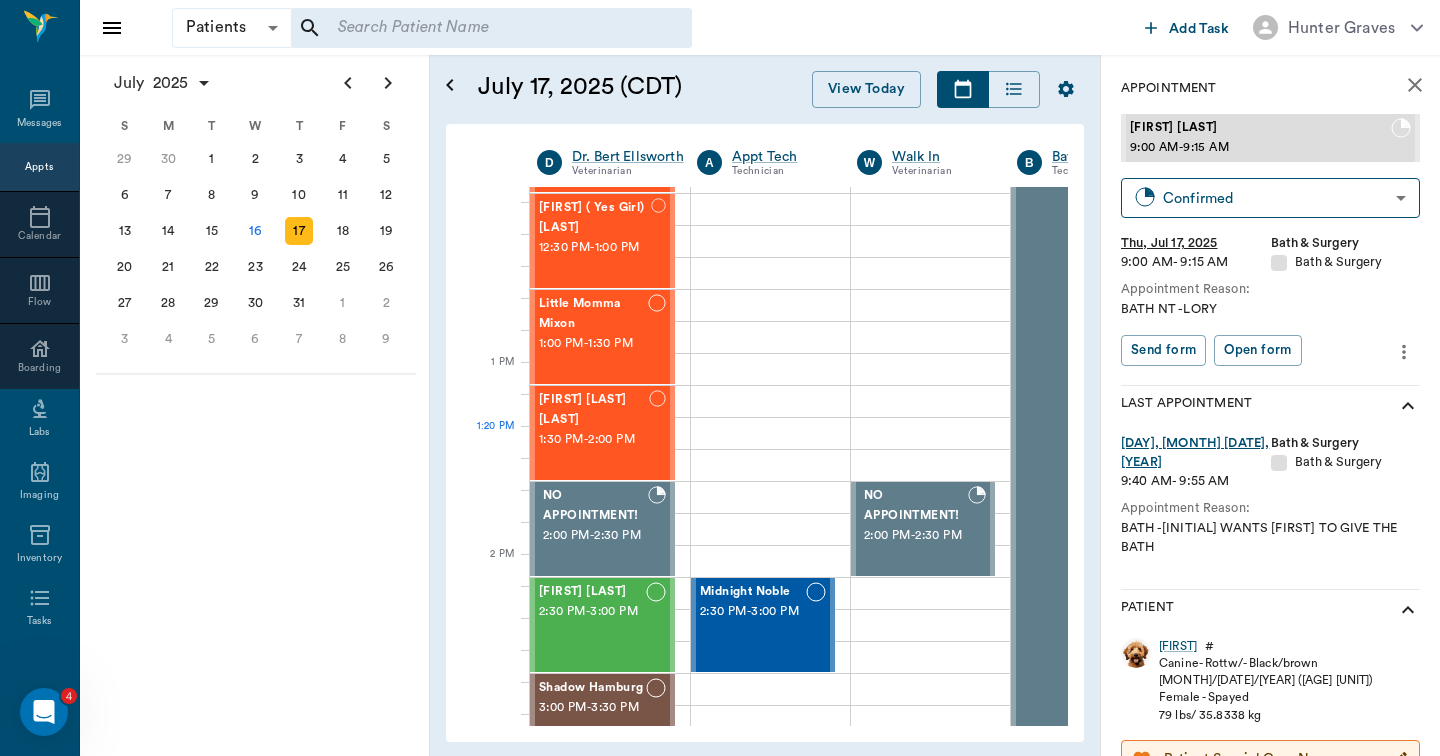 scroll, scrollTop: 784, scrollLeft: 0, axis: vertical 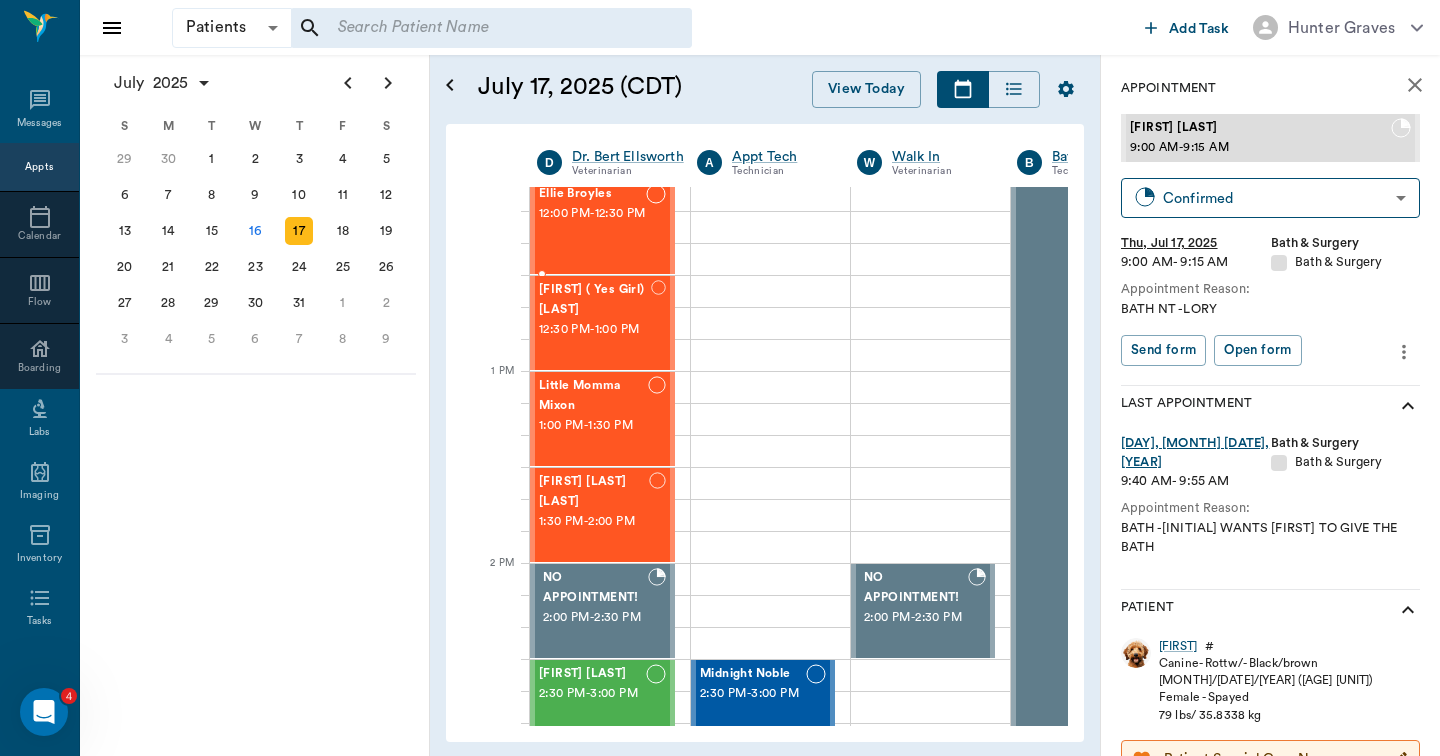 click on "Ellie Broyles" at bounding box center (592, 194) 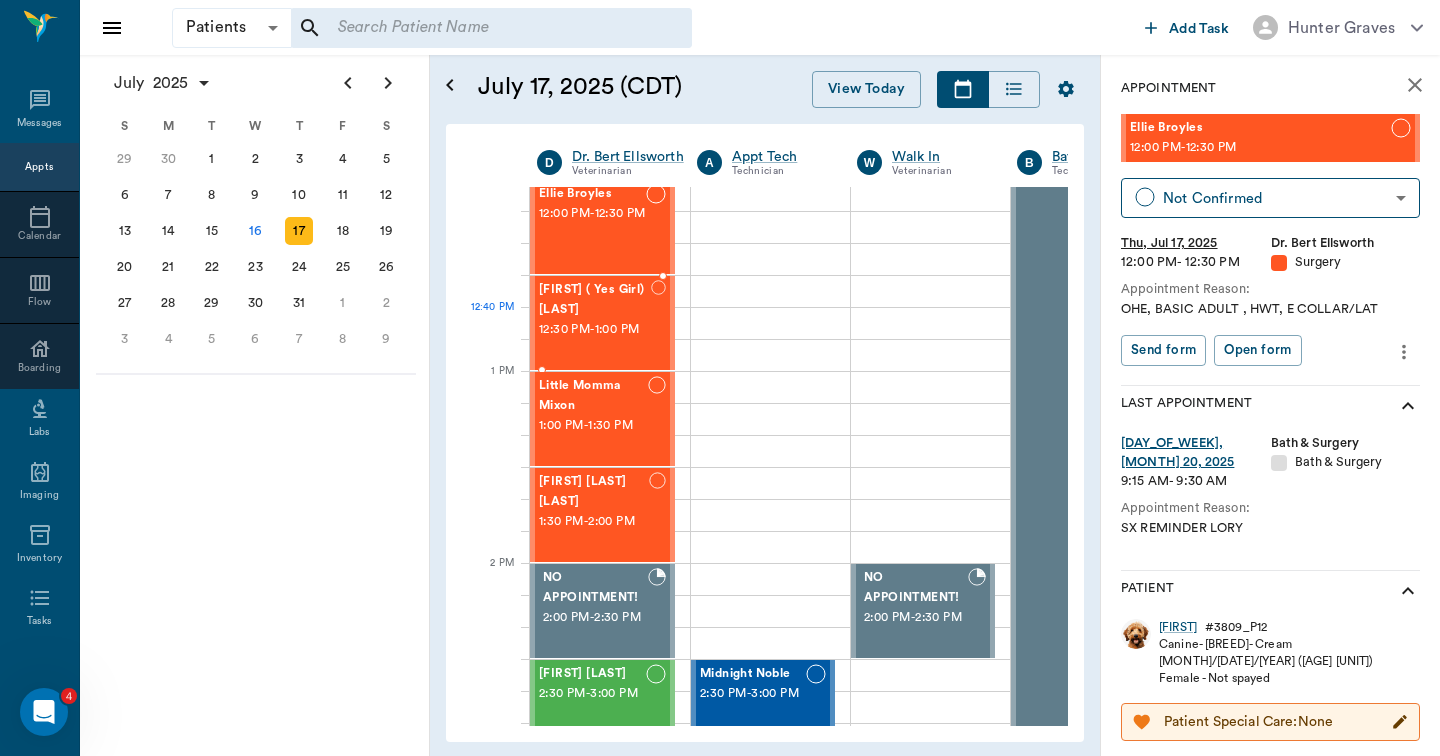 click on "12:30 PM  -  1:00 PM" at bounding box center (595, 330) 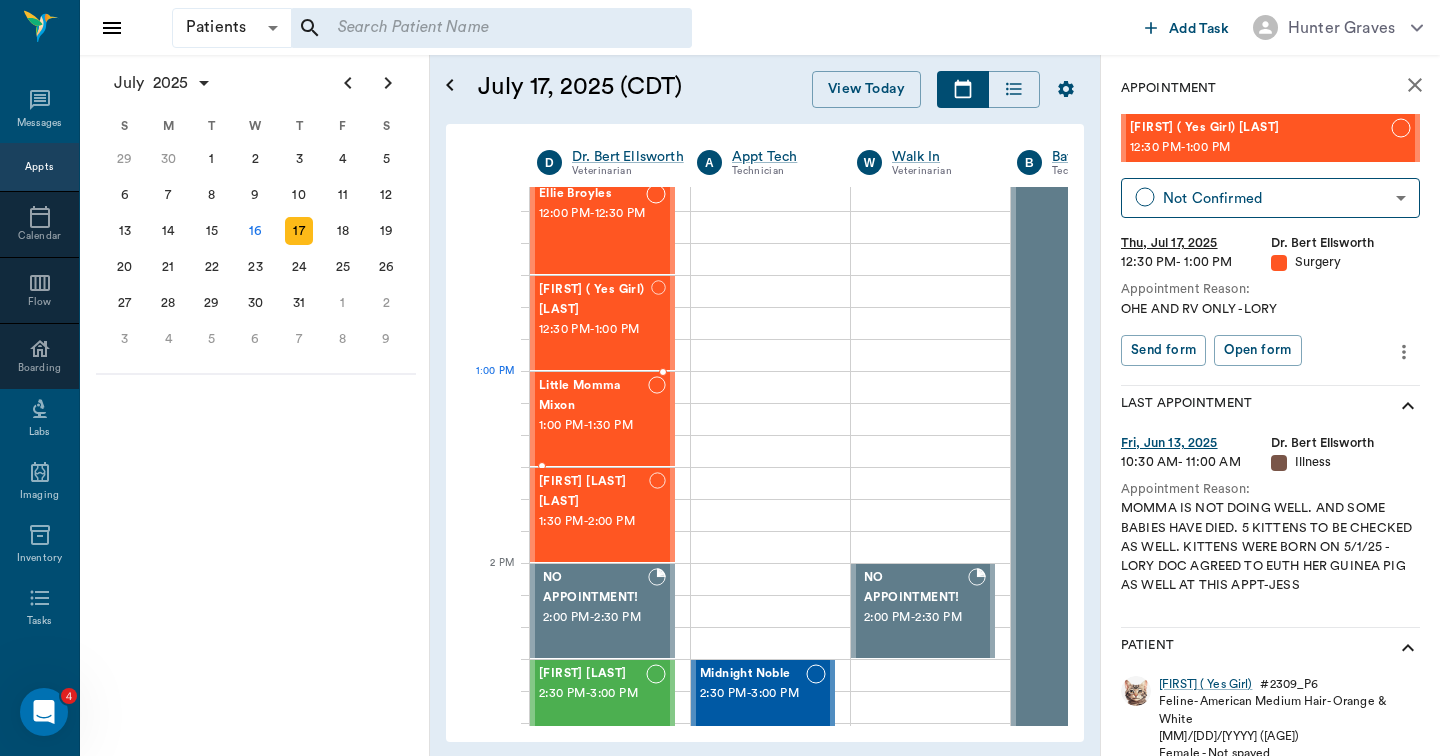 click on "Little Momma Mixon" at bounding box center (593, 396) 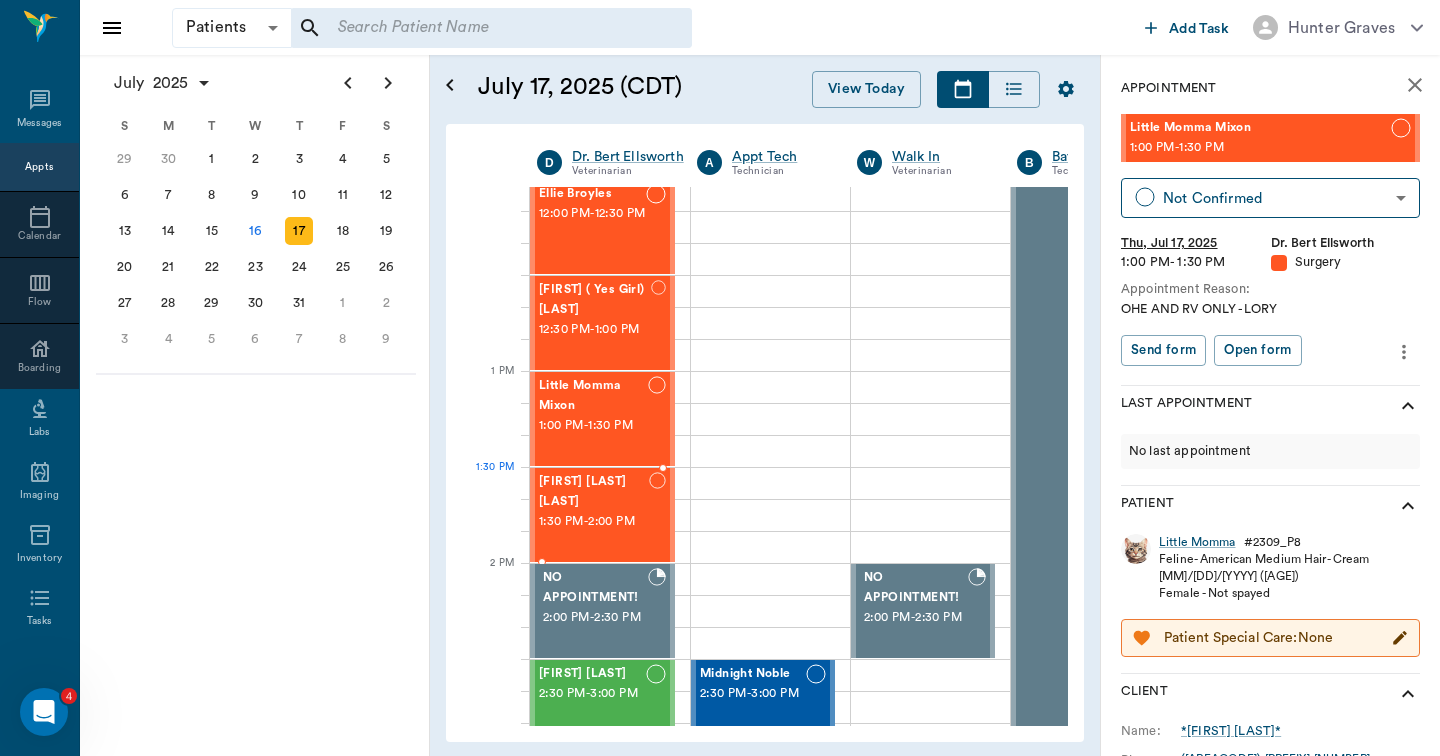 click on "[FIRST] [LAST] [LAST]" at bounding box center (594, 492) 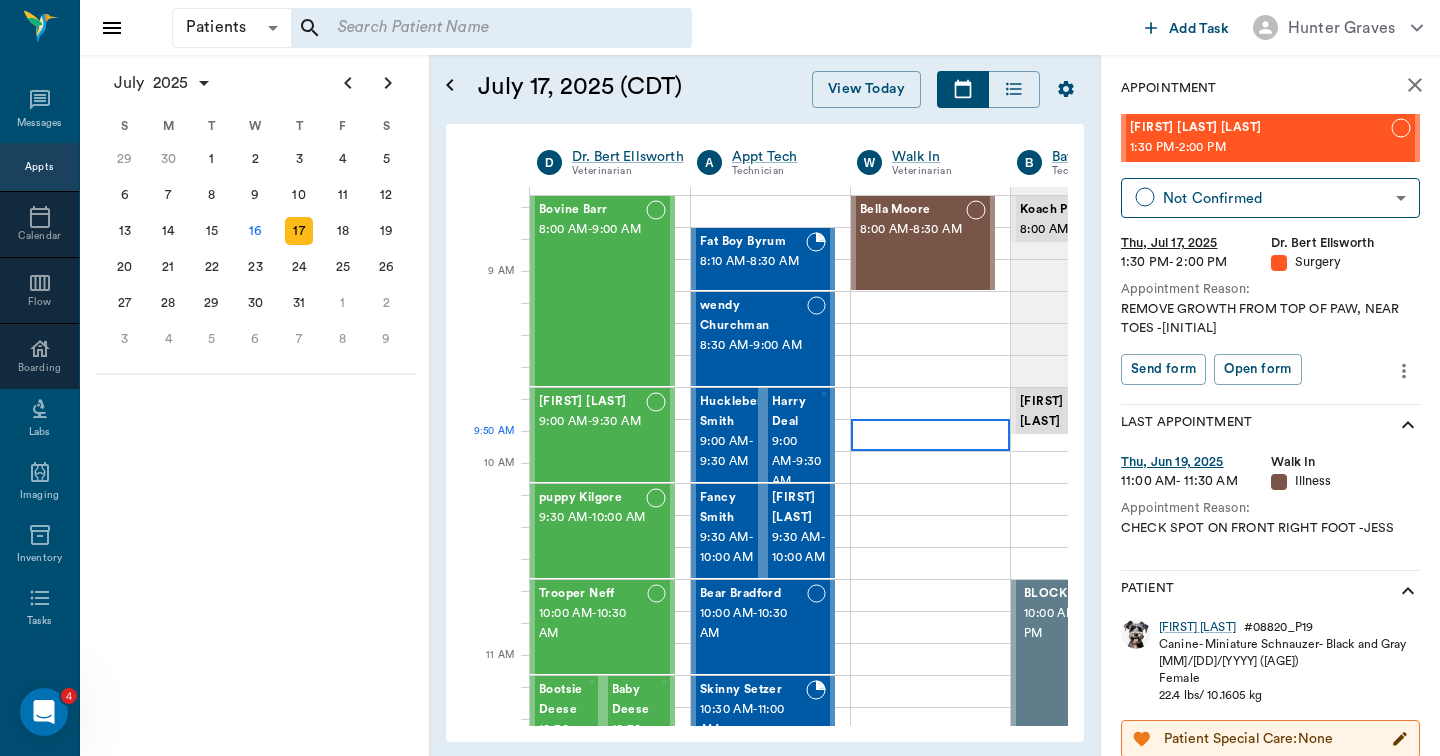 scroll, scrollTop: 140, scrollLeft: 0, axis: vertical 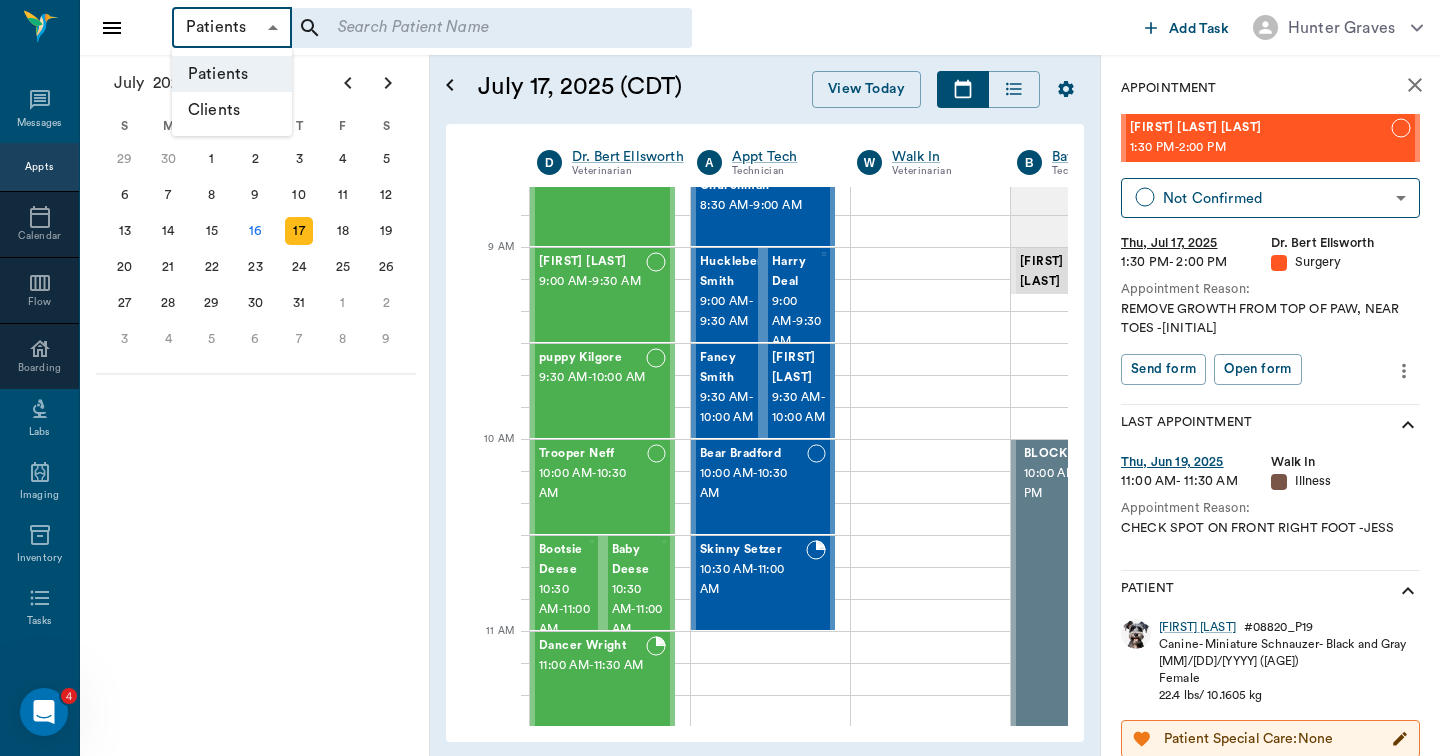 click on "Patients Patients ​ ​ Add Task [FIRST] [LAST] Nectar Messages Appts Calendar Flow Boarding Labs Imaging Inventory Tasks Forms Staff Reports Lookup Settings [MONTH] 2025 S M T W T F S Jun 1 2 3 4 5 6 7 8 9 10 11 12 13 14 15 16 17 18 19 20 21 22 23 24 25 26 27 28 29 30 Jul 1 2 3 4 5 6 7 8 9 10 11 12 S M T W T F S 29 30 Jul 1 2 3 4 5 6 7 8 9 10 11 12 13 14 15 16 17 18 19 20 21 22 23 24 25 26 27 28 29 30 31 Aug 1 2 3 4 5 6 7 8 9 S M T W T F S 27 28 29 30 31 Aug 1 2 3 4 5 6 7 8 9 10 11 12 13 14 15 16 17 18 19 20 21 22 23 24 25 26 27 28 29 30 31 Sep 1 2 3 4 5 6 [MONTH] 17, 2025 (CDT) View Today [MONTH] 2025 Today 17 Thu [MONTH] 2025 D Dr. [LAST] [LAST] Veterinarian A Appt Tech Technician W Walk In Veterinarian B Bath & Surgery Technician B Board &Procedures Other D Dr. [LAST] [LAST] Veterinarian 8 AM 9 AM 10 AM 11 AM 12 PM 1 PM 2 PM 3 PM 4 PM 5 PM 6 PM 7 PM 8 PM 10:00 AM [FIRST] [LAST] 8:00 AM - 9:00 AM [FIRST] [LAST] 9:00 AM - 9:30 AM [FIRST] [LAST] 9:30 AM - 10:00 AM [FIRST] [LAST] 10:00 AM - 10:30 AM [FIRST] [LAST] - -" at bounding box center [720, 378] 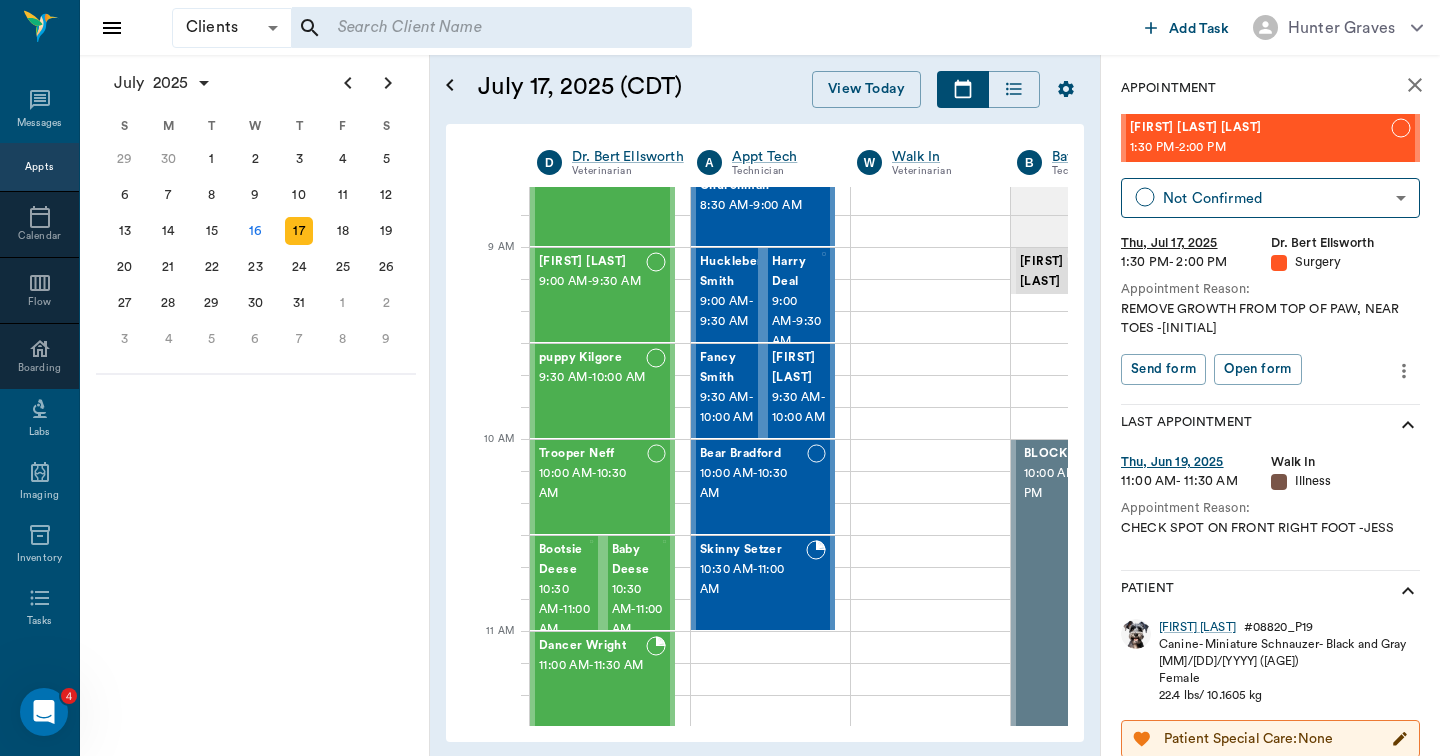 click at bounding box center [478, 28] 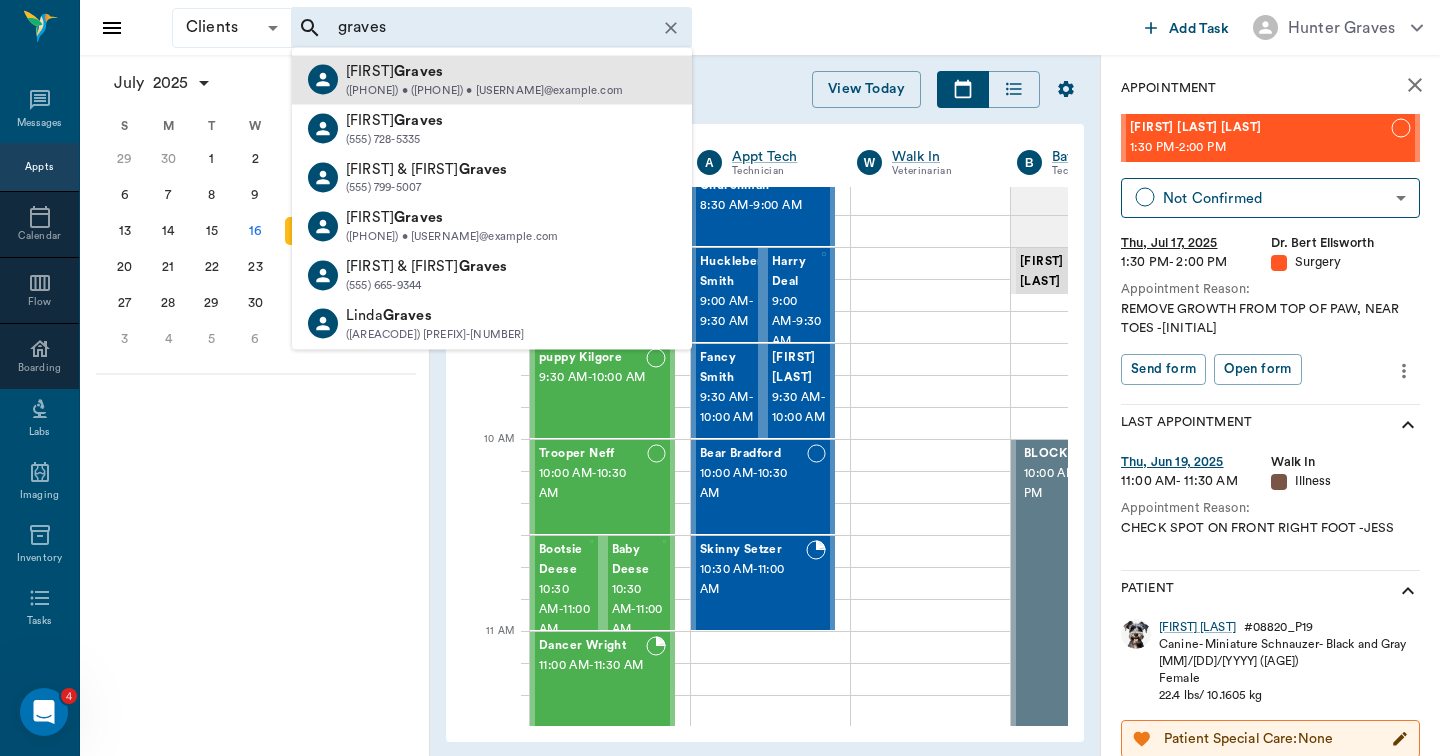 click on "[FIRST] [LAST] ([PHONE]) • ([PHONE]) • [USERNAME]@example.com" at bounding box center (492, 80) 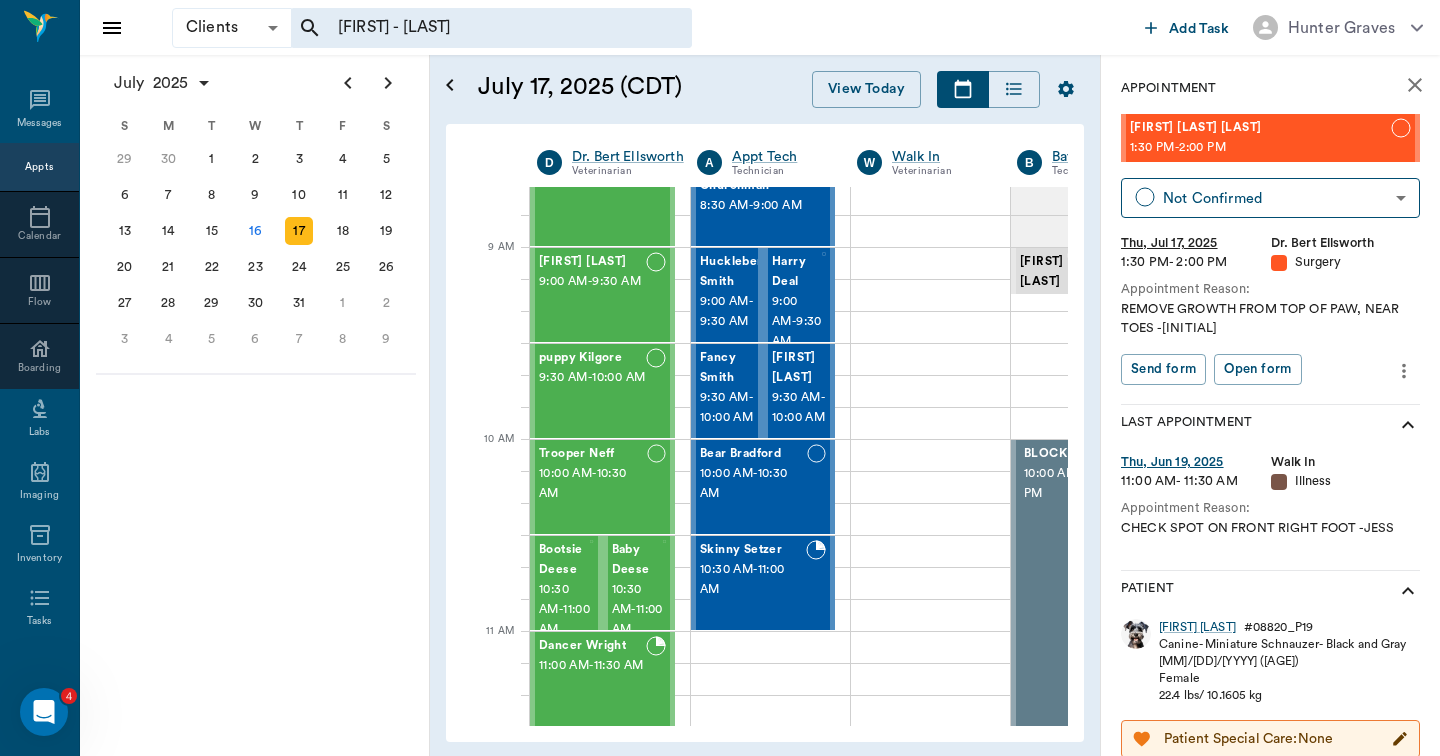type 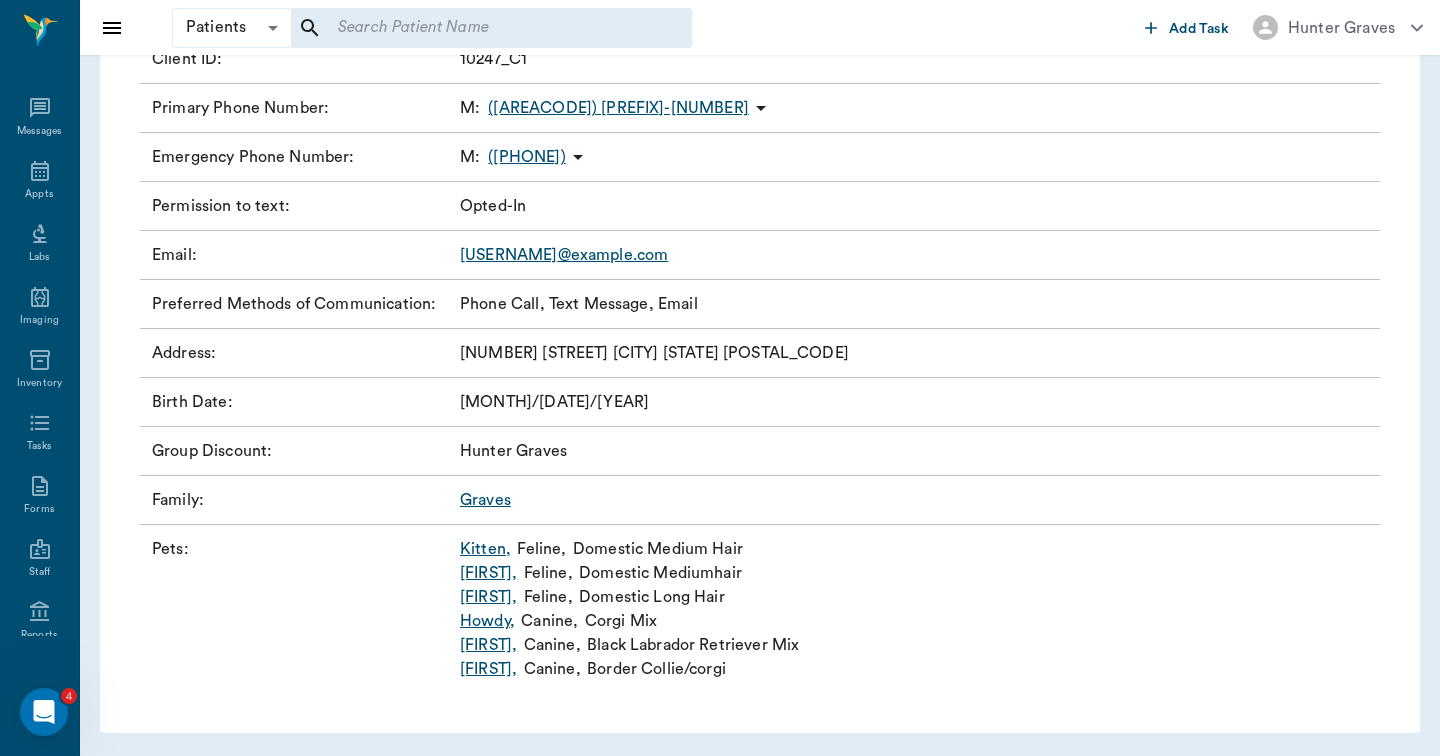scroll, scrollTop: 257, scrollLeft: 0, axis: vertical 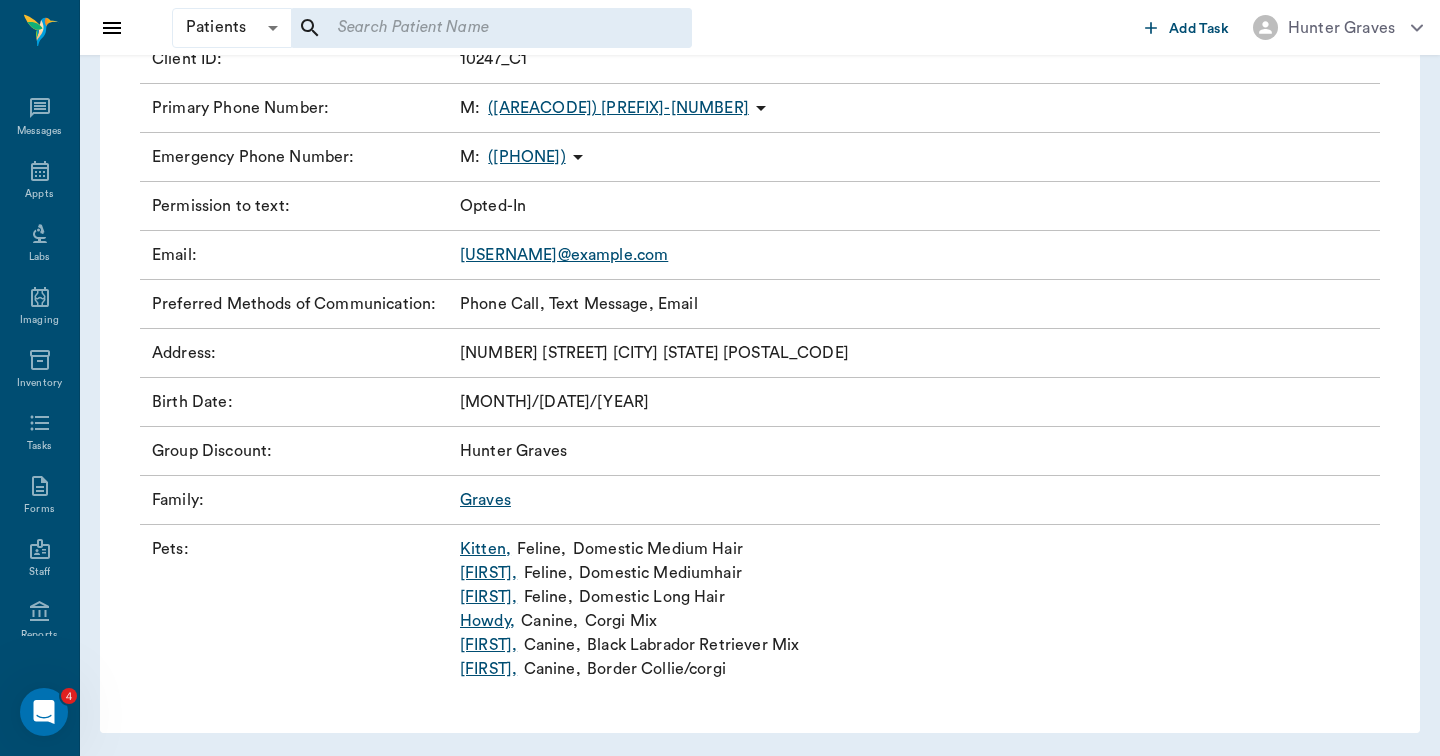 click on "Kitten ," at bounding box center [485, 549] 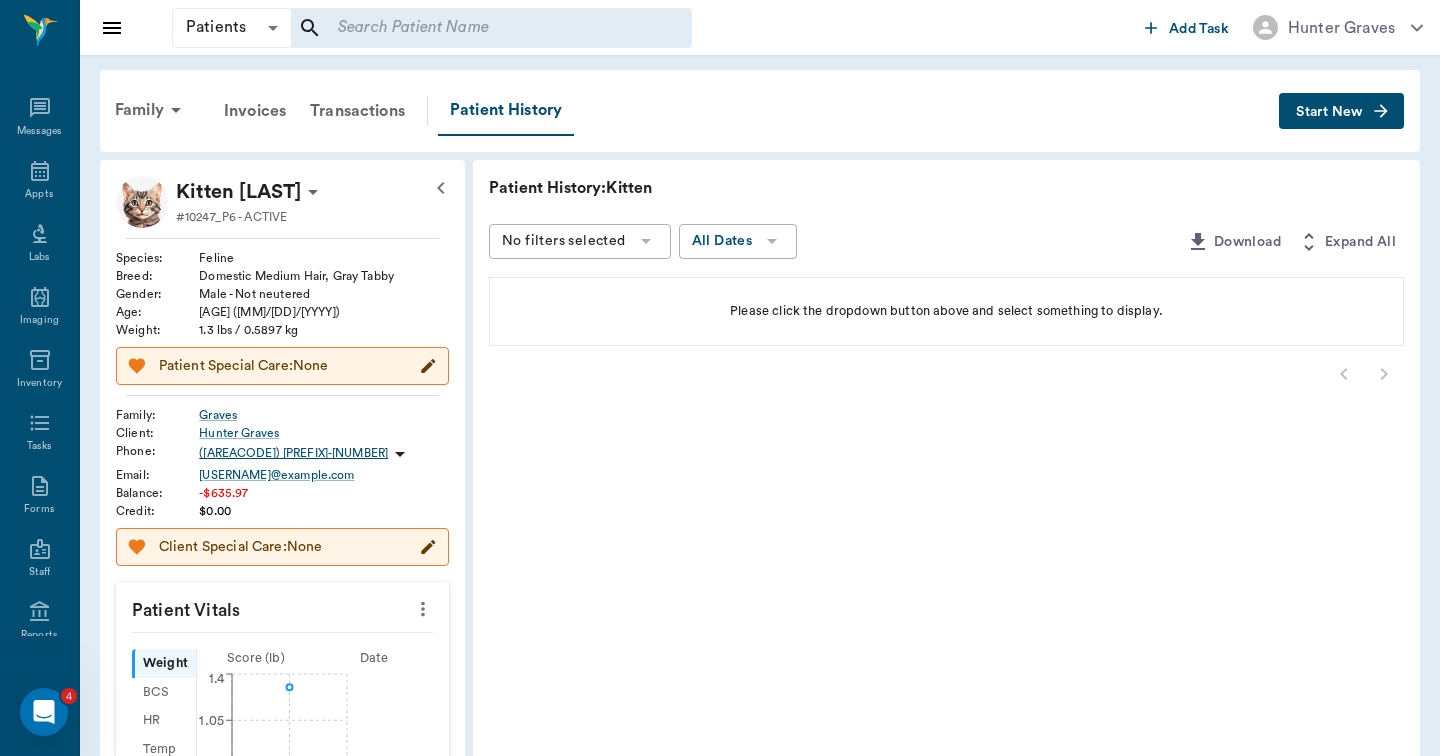 scroll, scrollTop: 0, scrollLeft: 0, axis: both 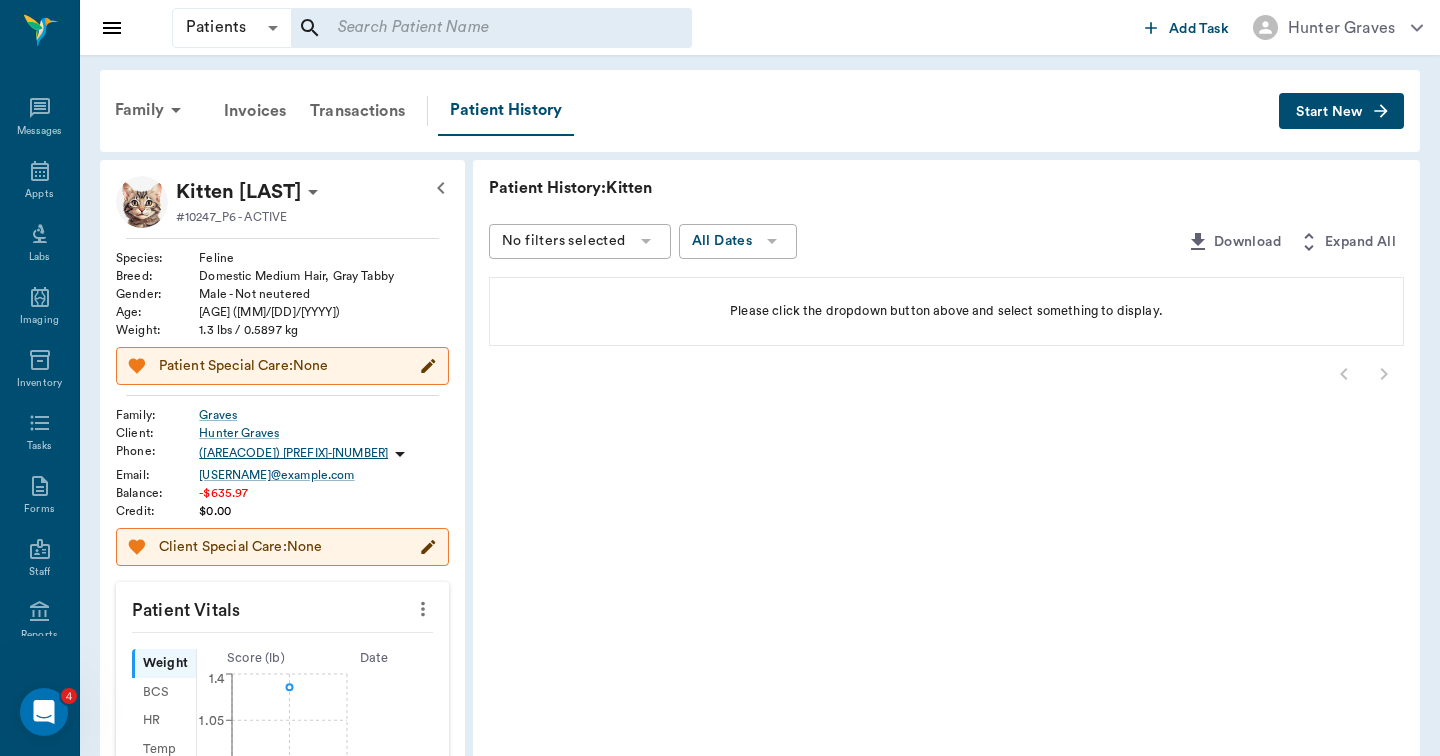 click 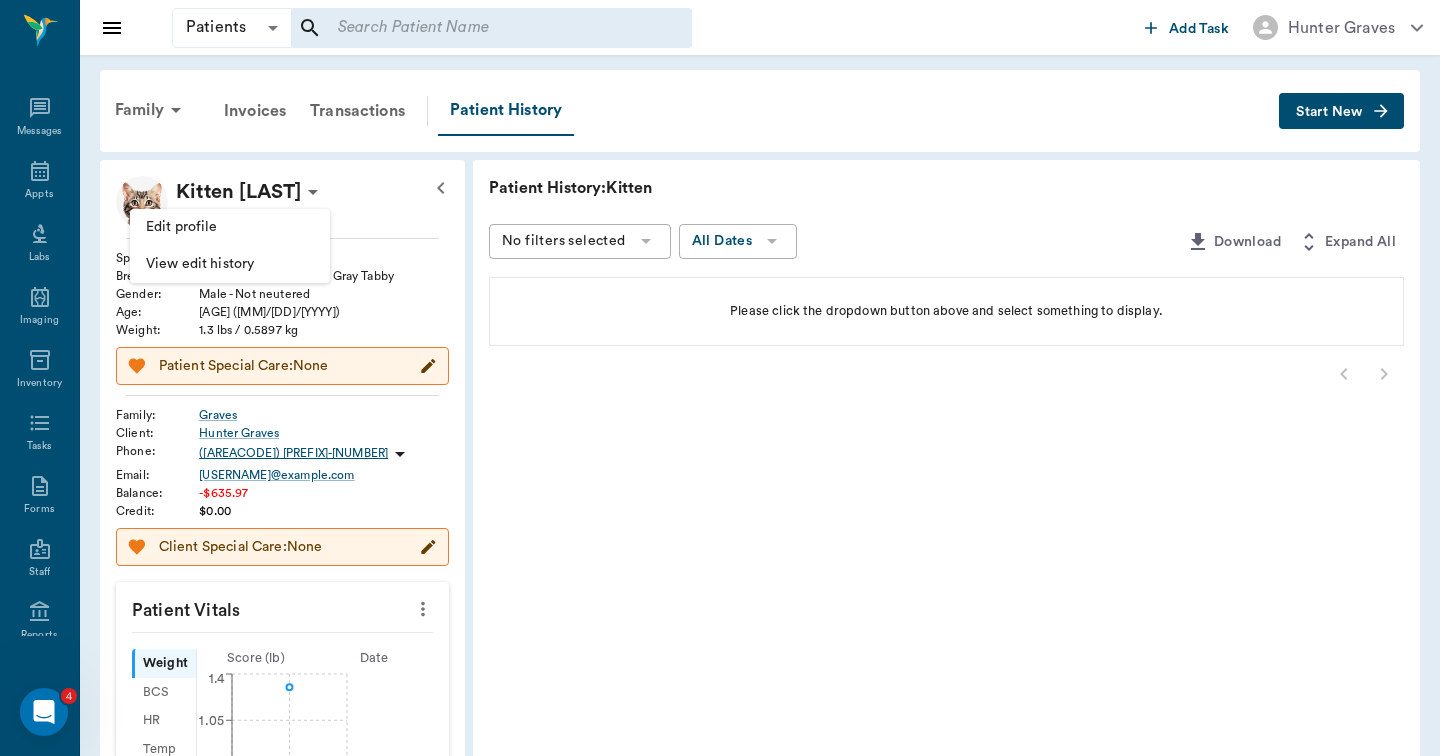 click on "Edit profile" at bounding box center (230, 227) 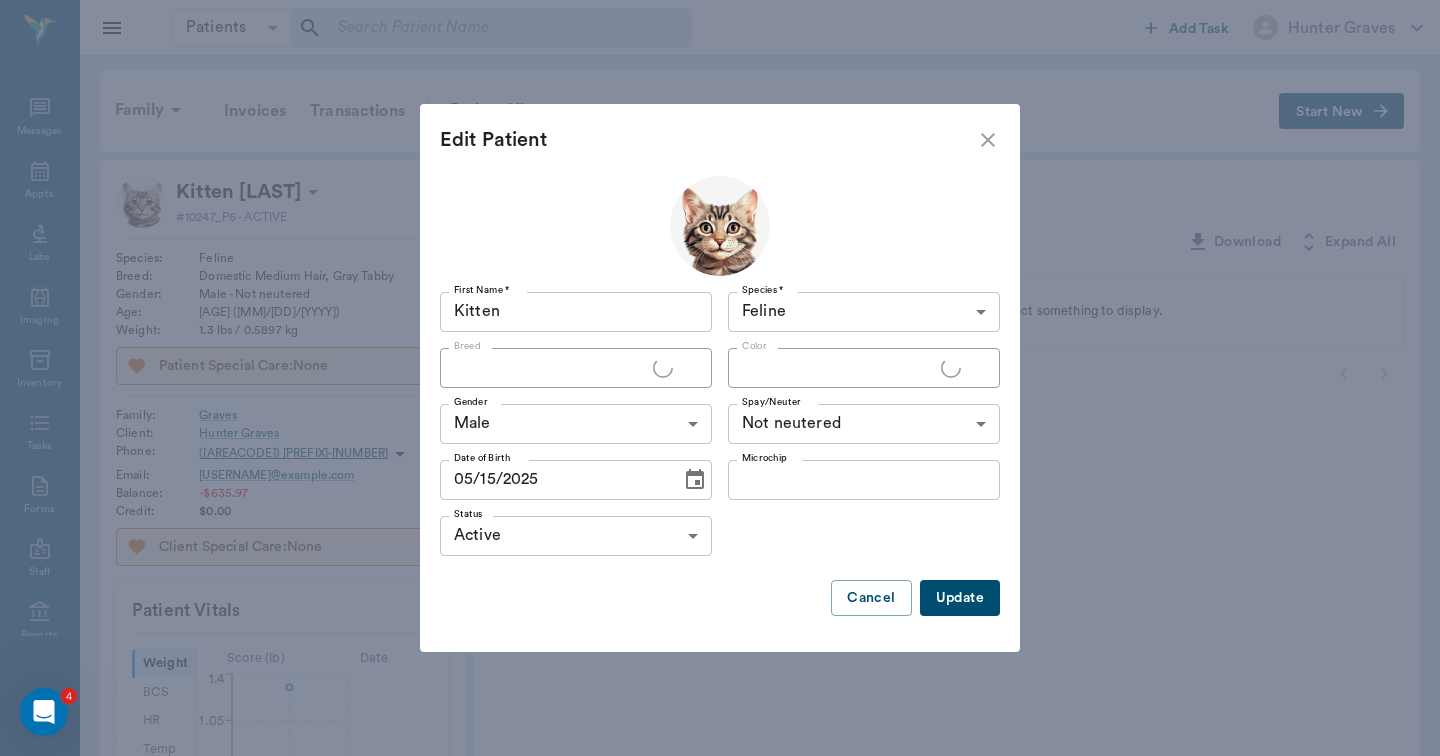 type on "Domestic Medium Hair" 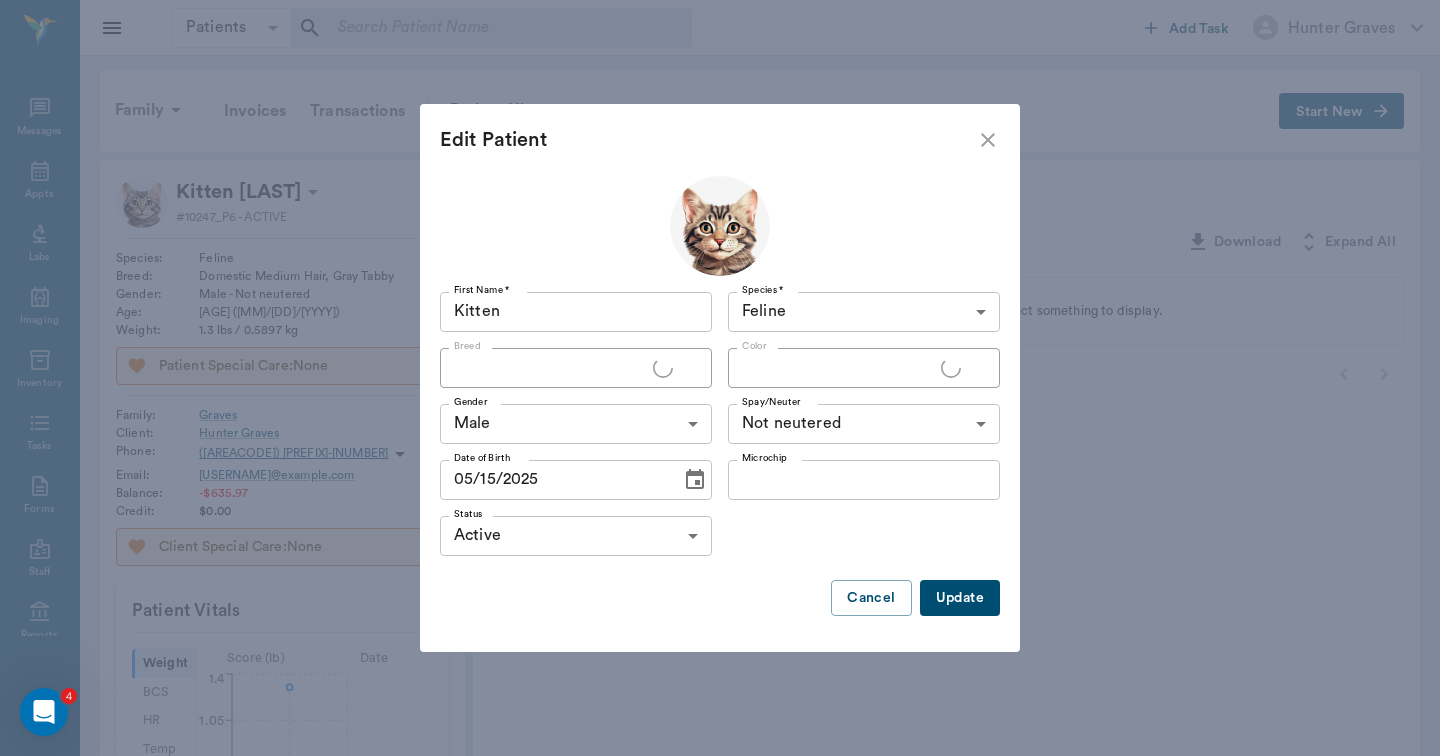 type on "Gray Tabby" 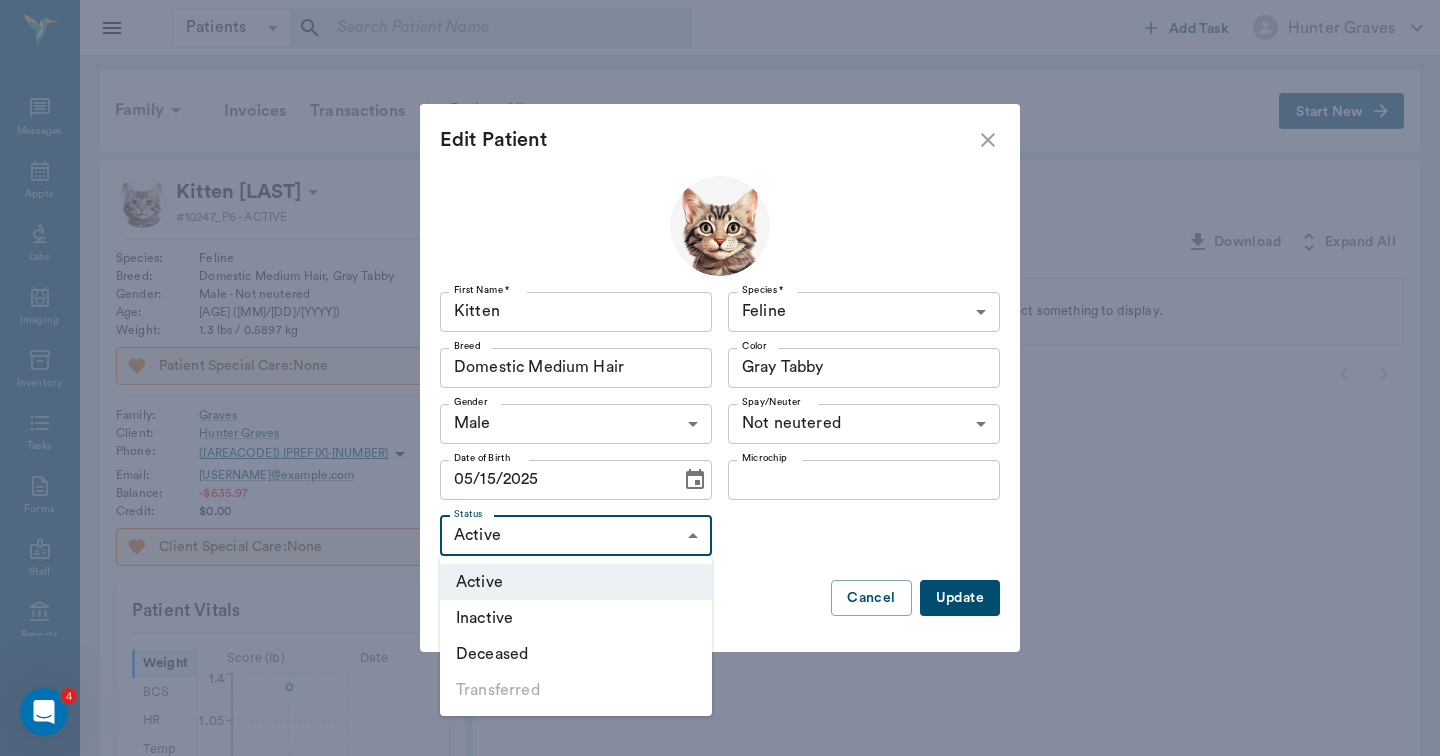 click on "Patients Patients ​ ​ Add Task [FIRST] [LAST] Nectar Messages Appts Labs Imaging Inventory Tasks Forms Staff Reports Lookup Settings Family Invoices Transactions Patient History Start New Kitten [LAST] #10247_P6 - ACTIVE Species : Feline Breed : Domestic Medium Hair, Gray Tabby Gender : Male - Not neutered Age : 8 wk 6 days (05/15/2025) Weight : 1.3 lbs / 0.5897 kg Patient Special Care: None Family : [LAST] Client : [FIRST] [LAST] Phone : ([PHONE]) Email : [USERNAME]@example.com Balance : -$635.97 Credit : $0.00 Client Special Care: None Patient Vitals Weight BCS HR Temp Resp BP Dia Pain Perio Score ( lb ) Date 06/27/25 3PM 0 0.35 0.7 1.05 1.4 Ongoing diagnosis Current Rx amoxi drops 06/27/26 Reminders Upcoming appointments Schedule Appointment Patient History: Kitten No filters selected All Dates Download Expand All Please click the dropdown button above and select something to display. NectarVet | Cass County Vet Clinic 4 Settings Sign Out View all family members Patients Kitten [LAST]" at bounding box center [720, 668] 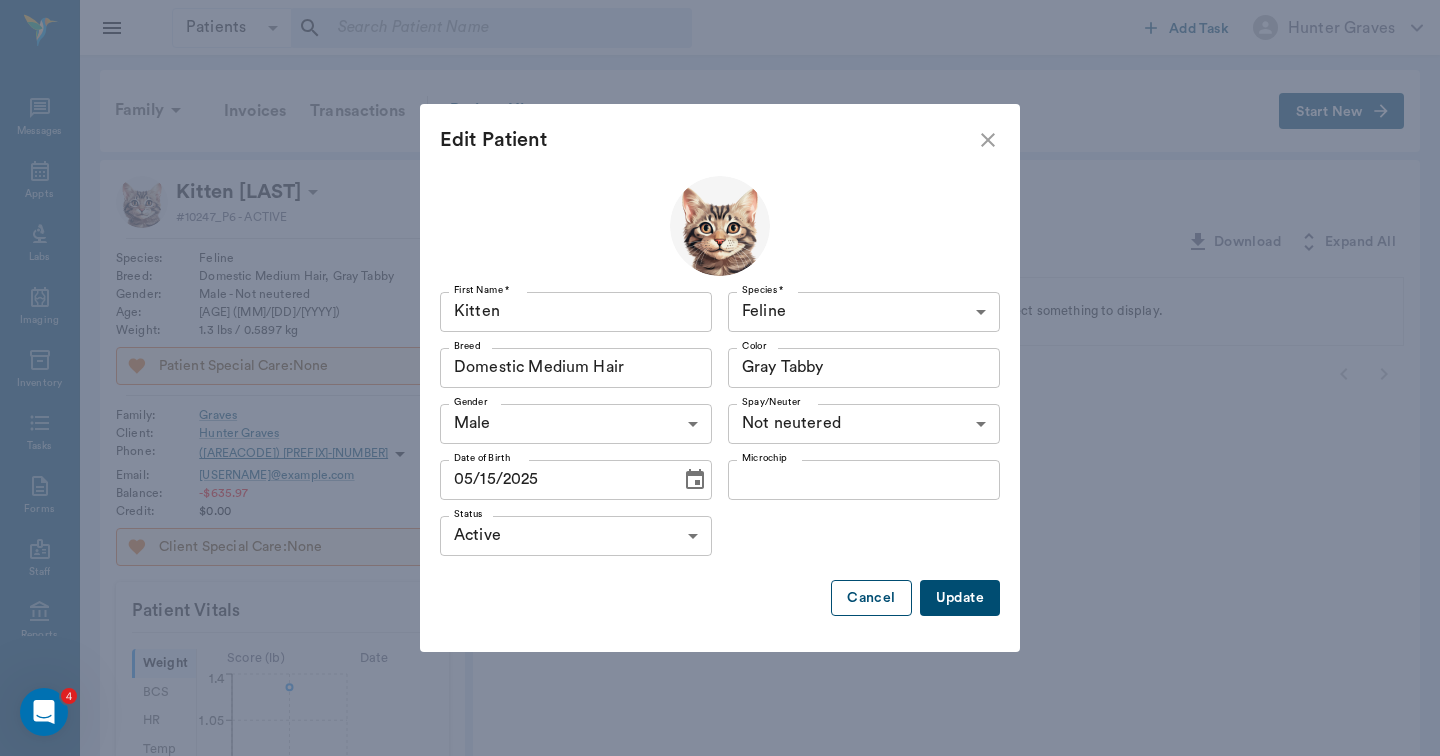 click on "Cancel" at bounding box center [871, 598] 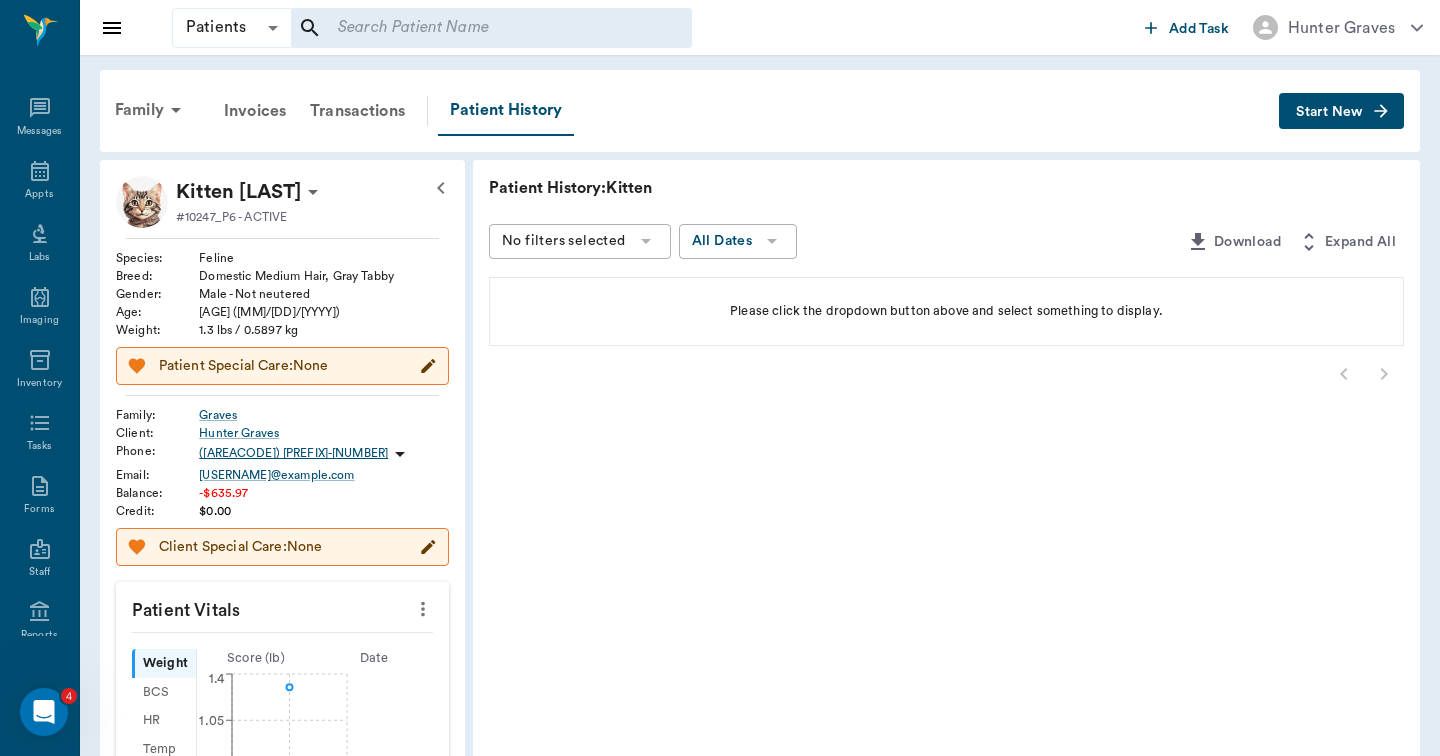 click 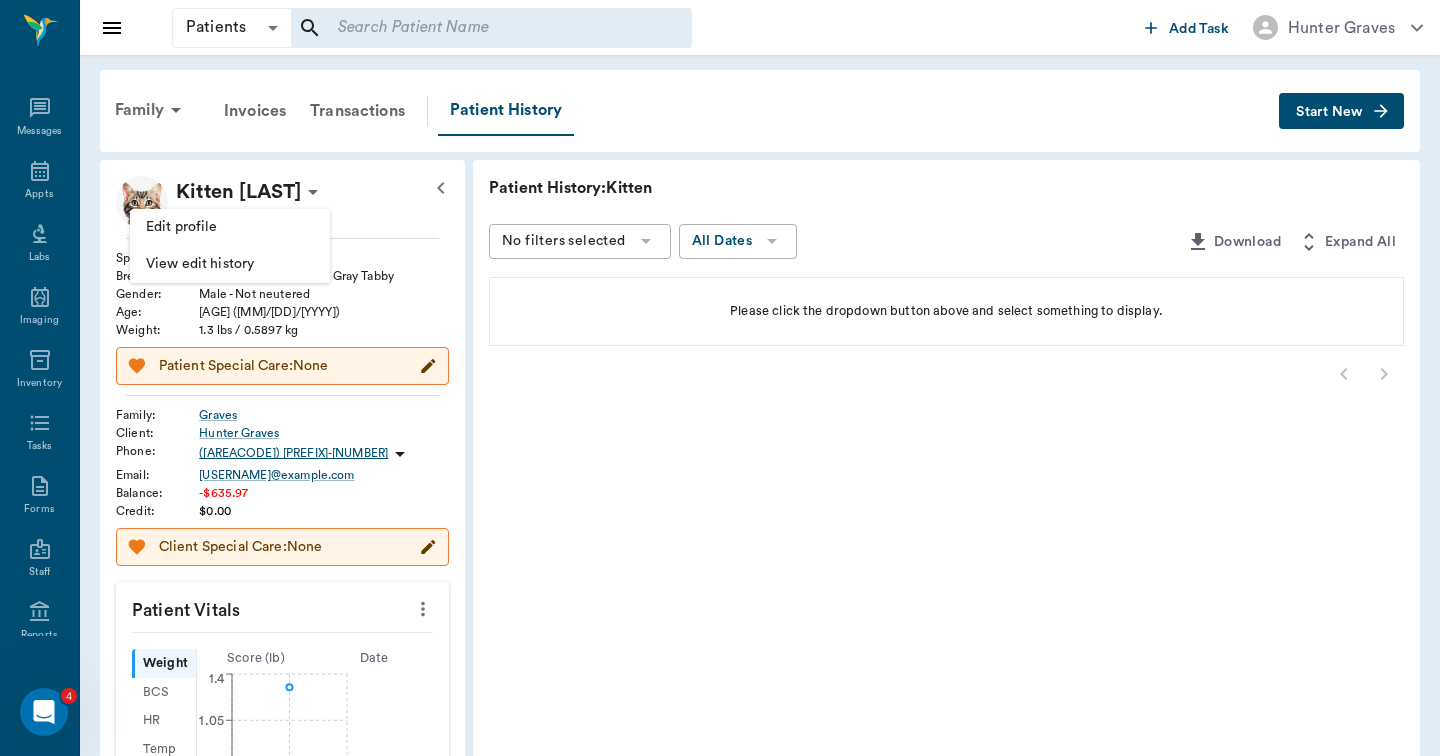 click on "View edit history" at bounding box center [230, 264] 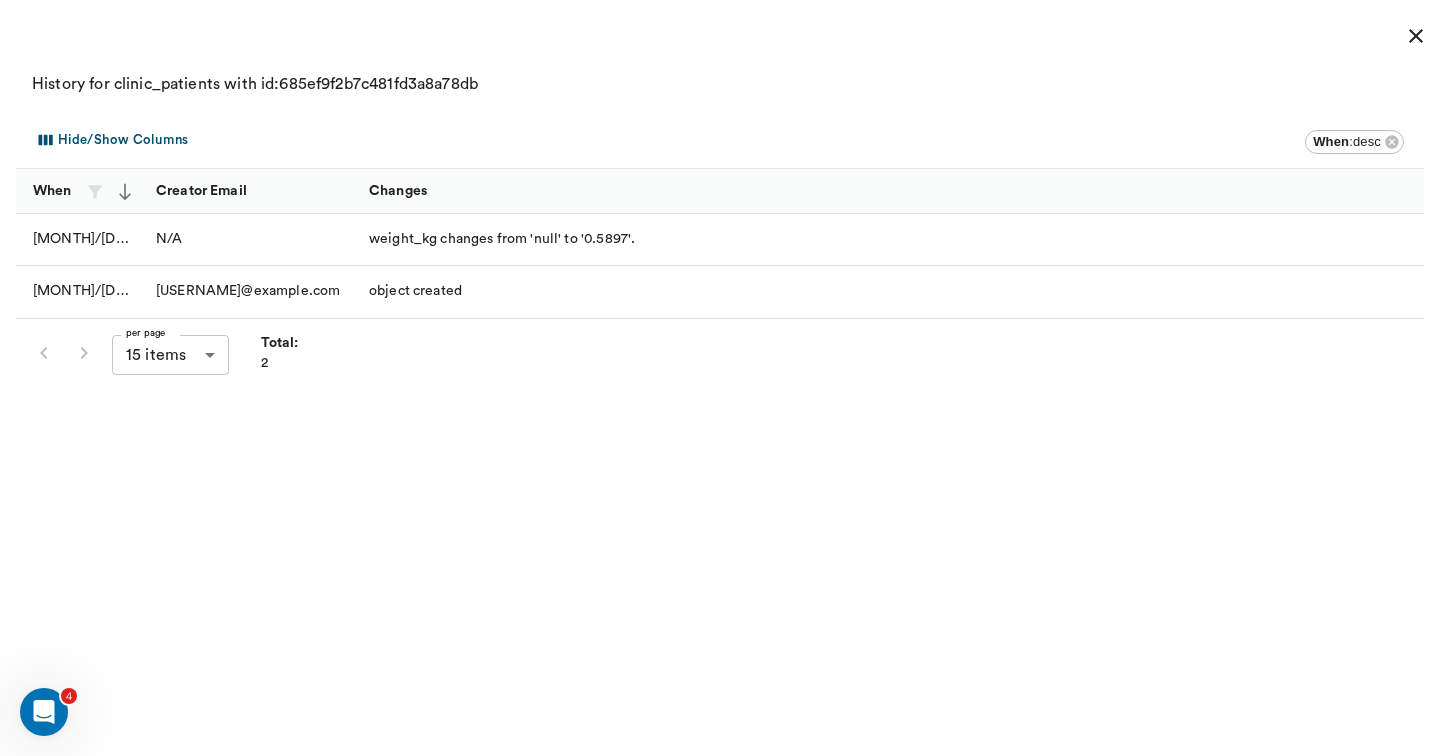 click 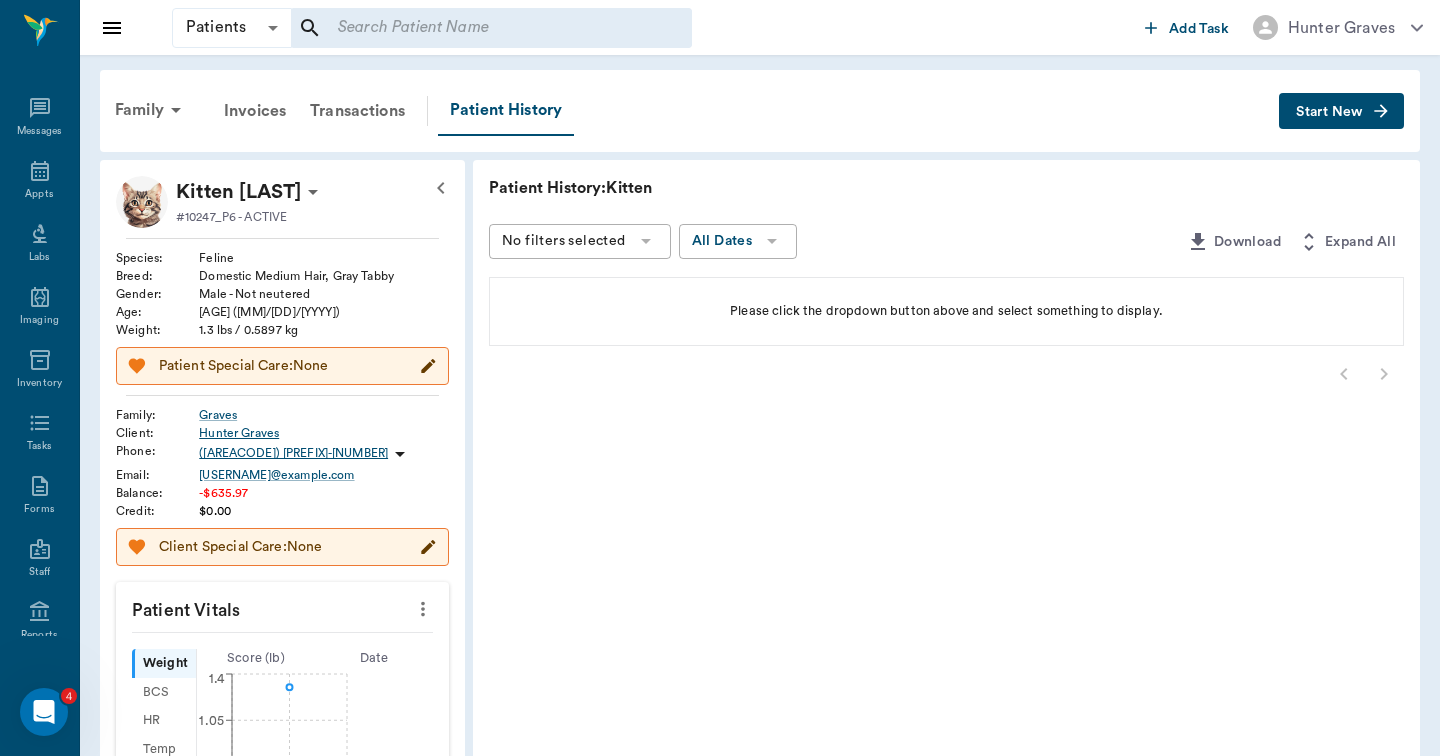click on "Hunter Graves" at bounding box center [324, 433] 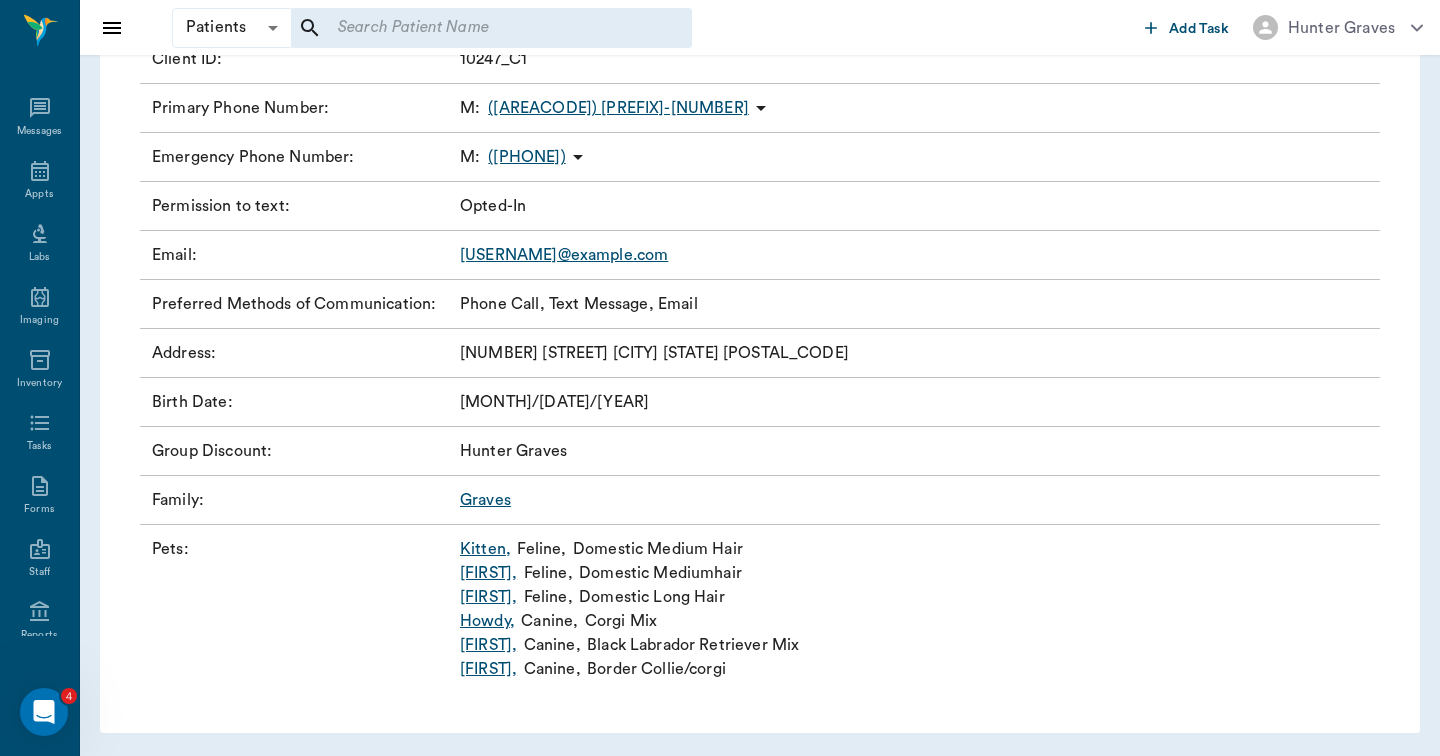 scroll, scrollTop: 257, scrollLeft: 0, axis: vertical 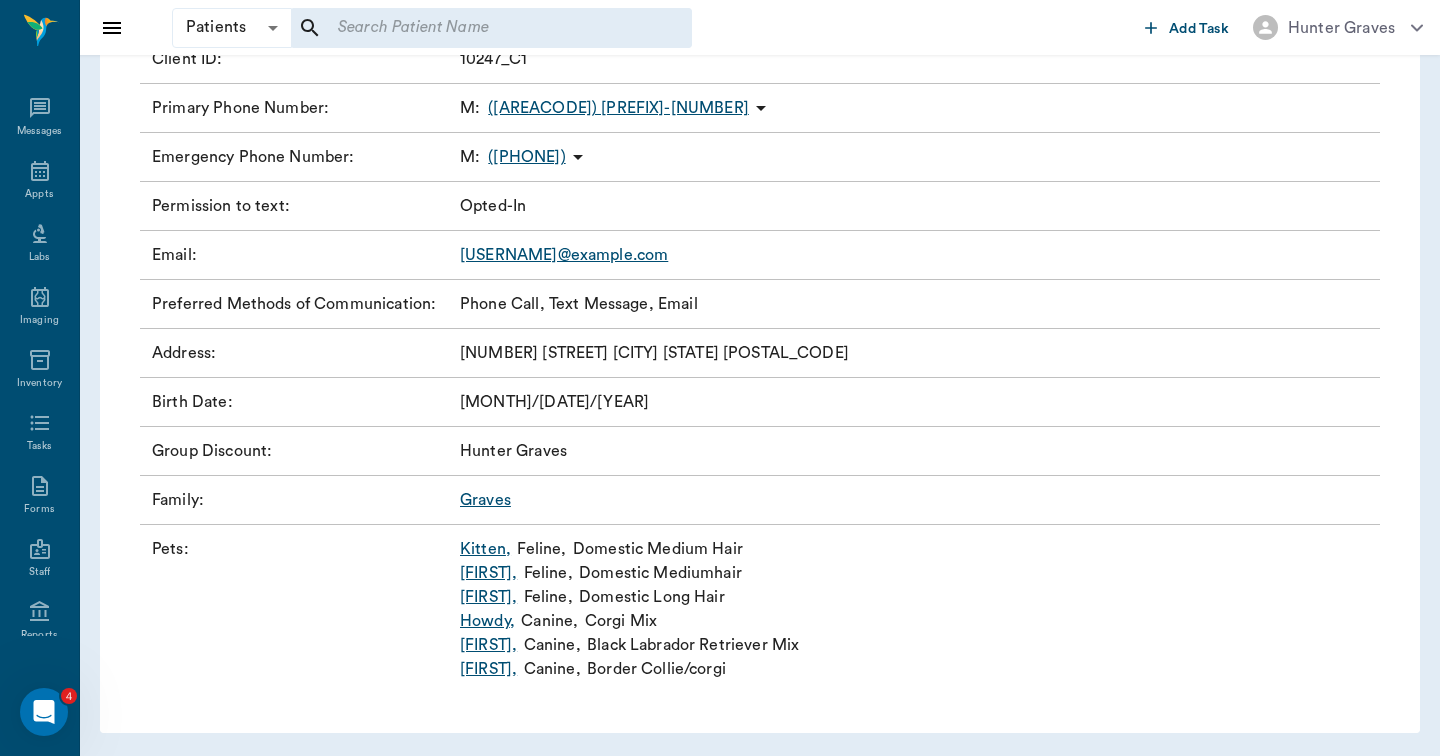 click on "Kitten ," at bounding box center [485, 549] 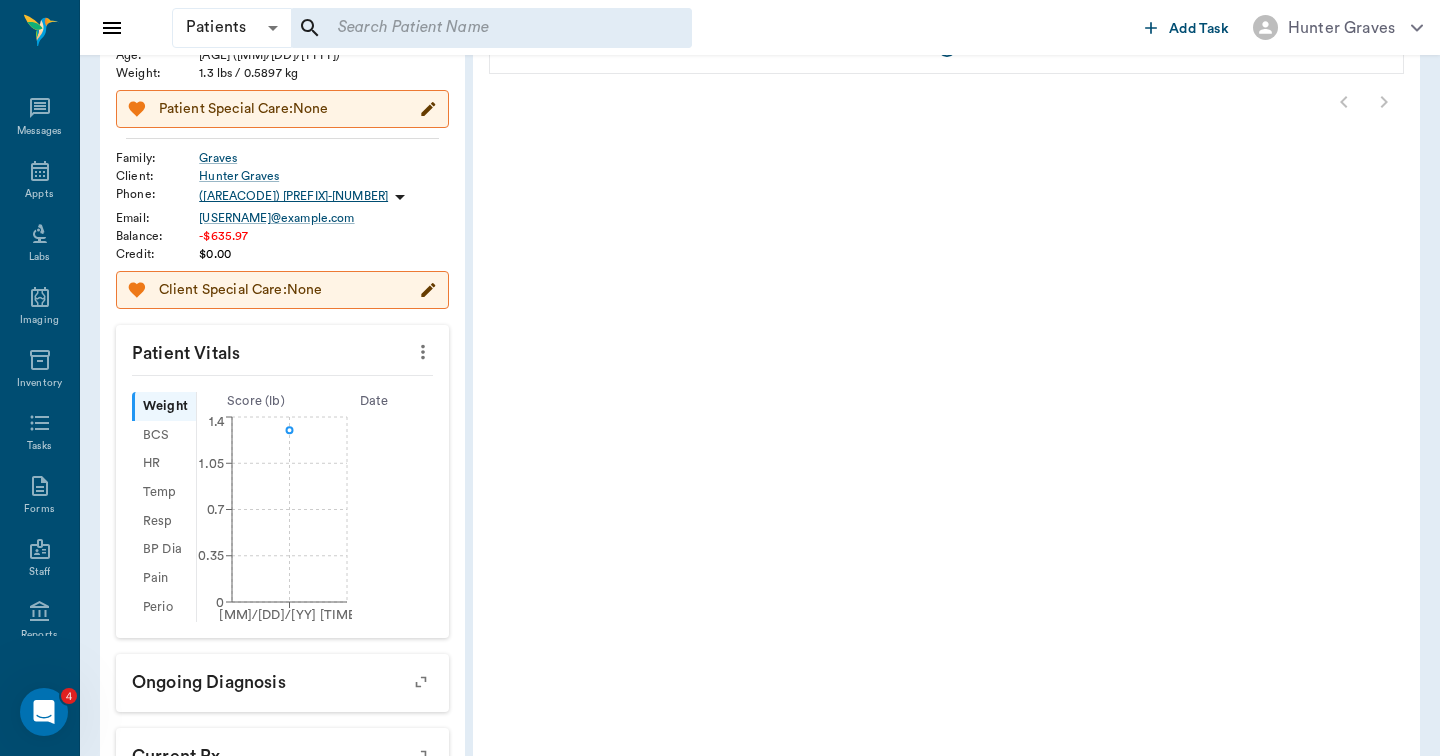scroll, scrollTop: 0, scrollLeft: 0, axis: both 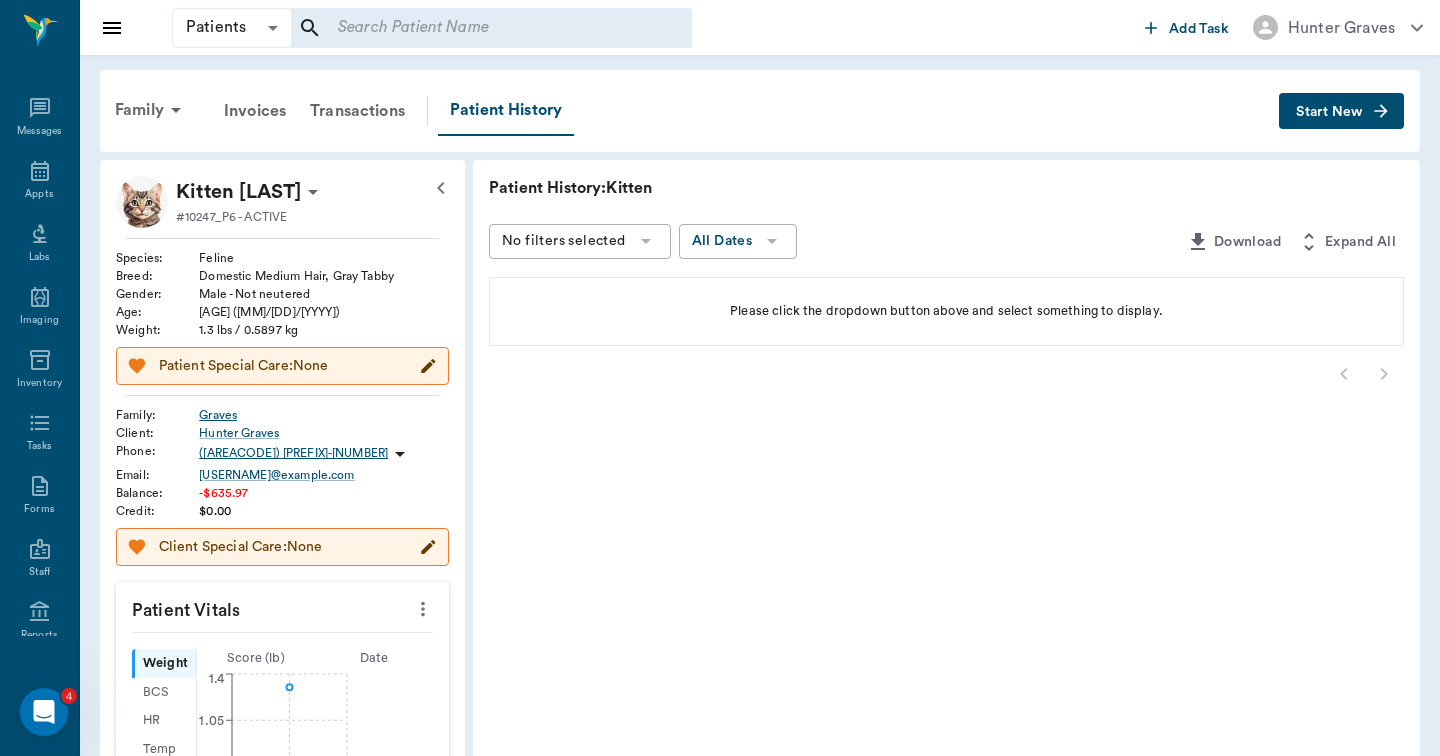 click on "Graves" at bounding box center [324, 415] 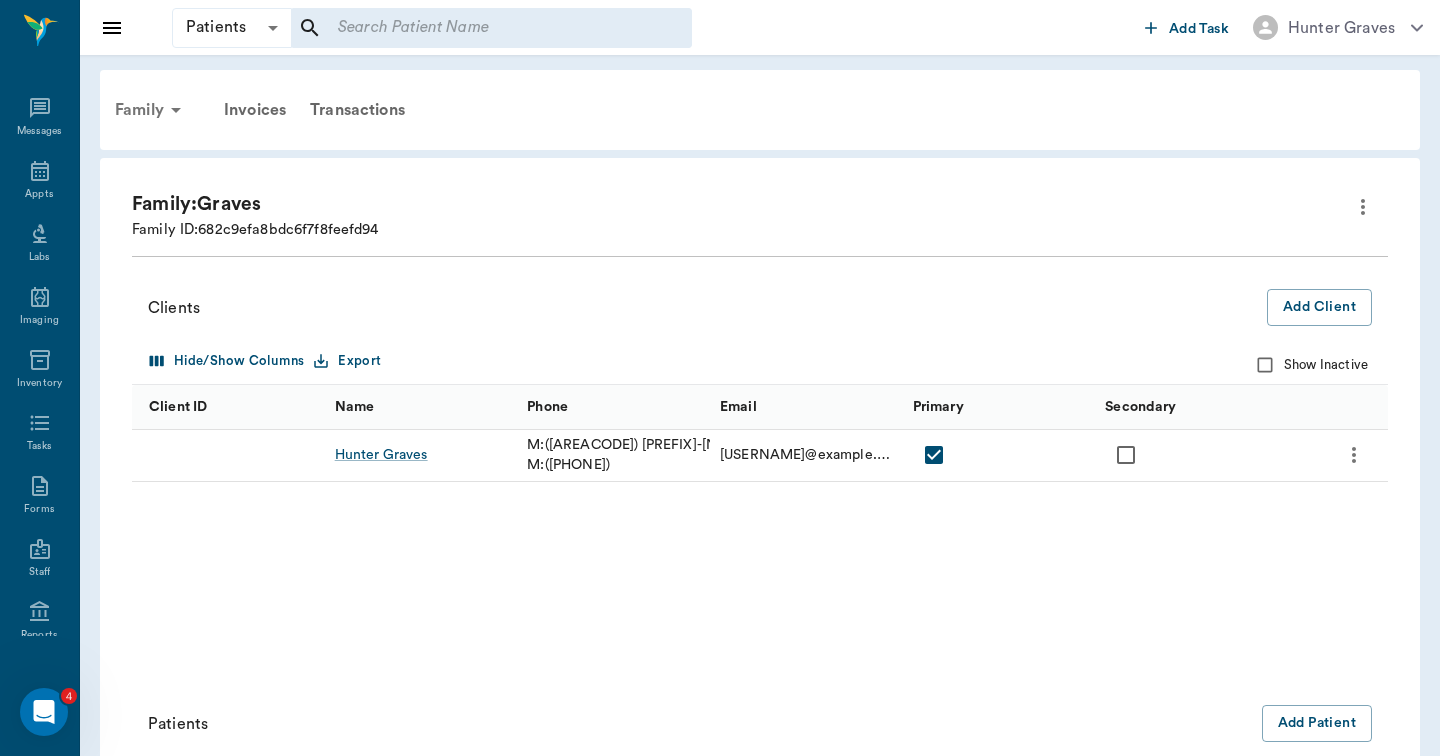 click on "Family" at bounding box center (151, 110) 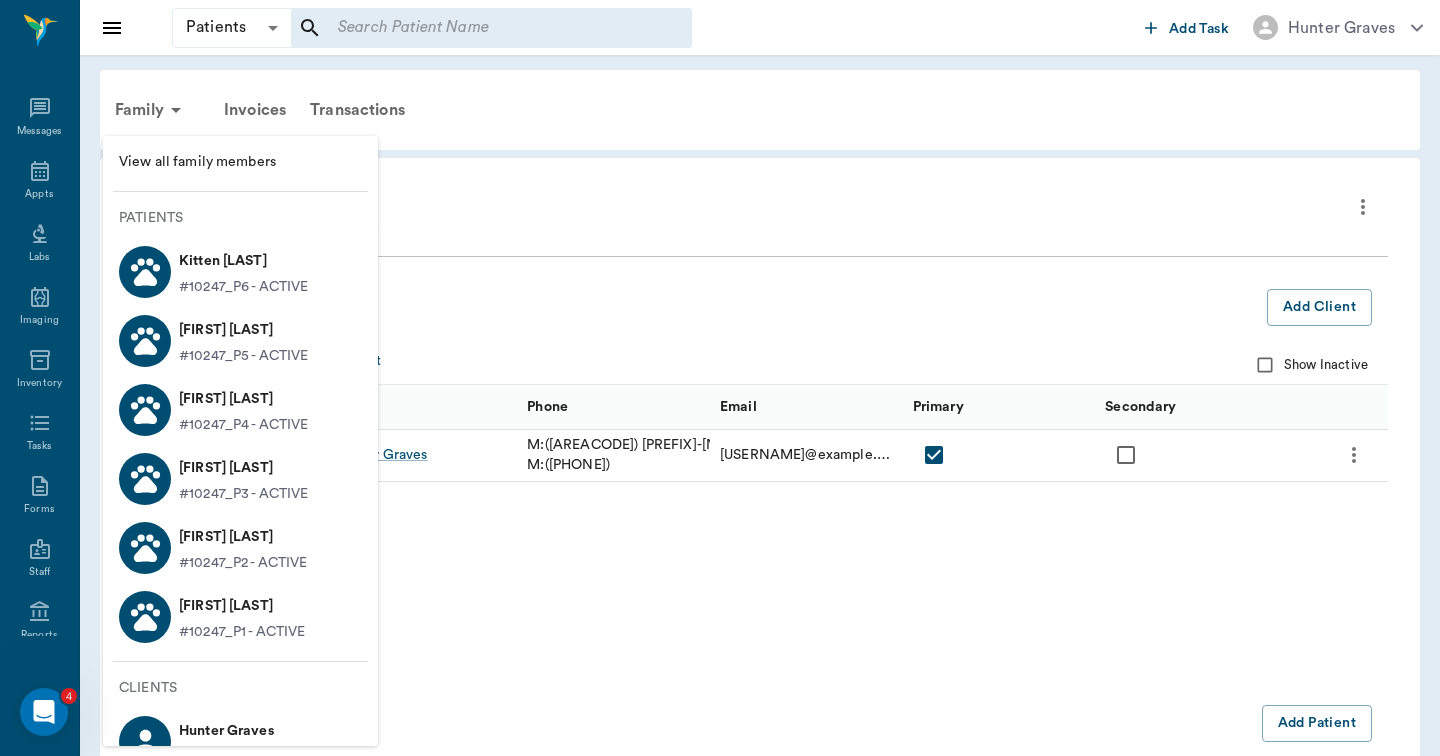 click on "#10247_P3 - ACTIVE" at bounding box center [243, 494] 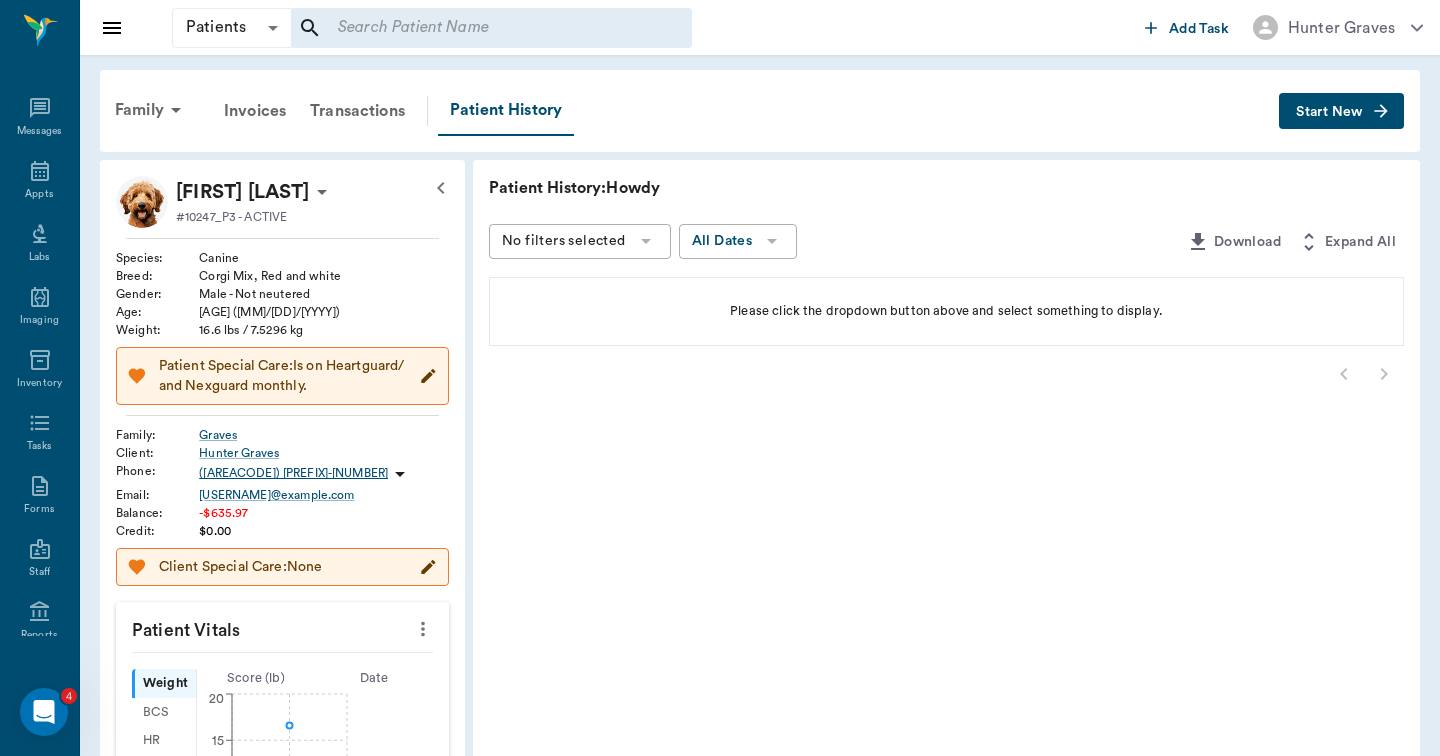 click on "No filters selected" at bounding box center [564, 241] 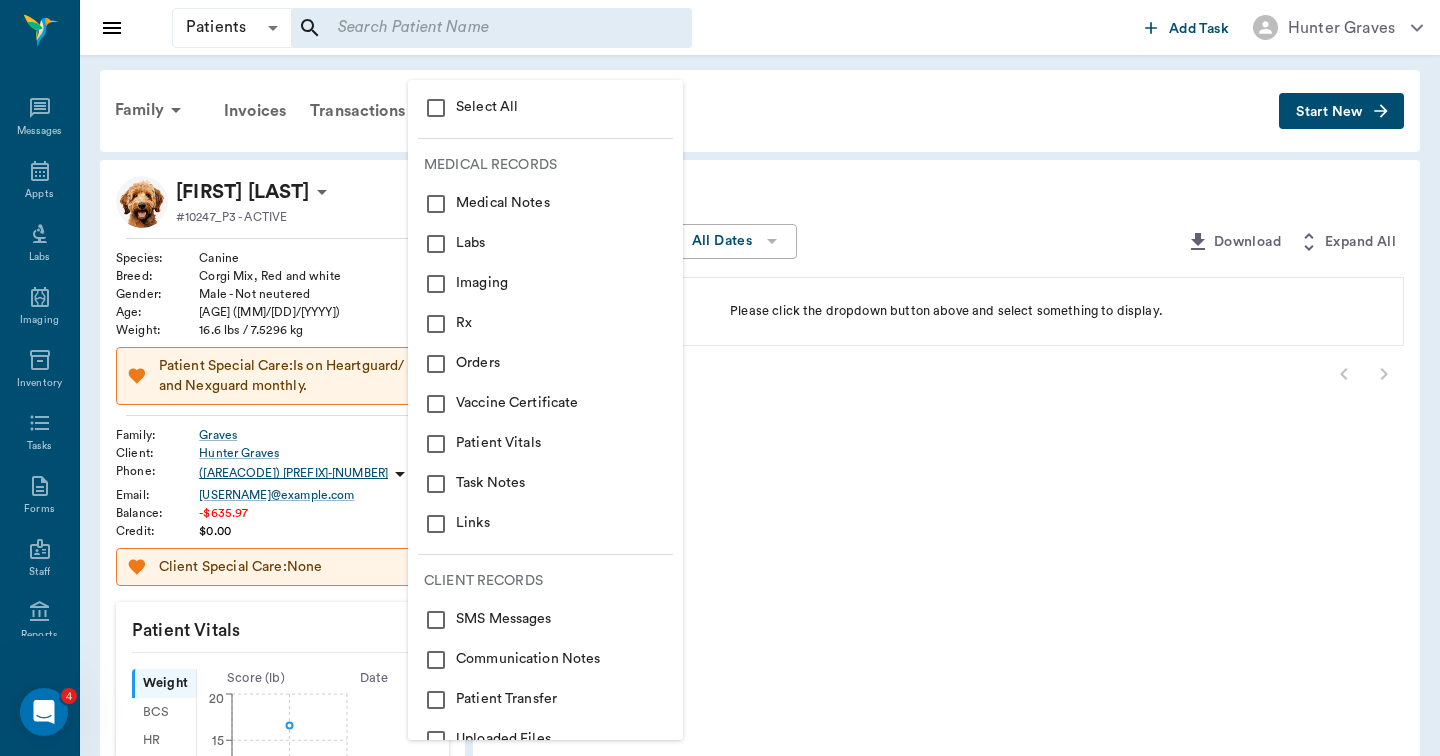 click at bounding box center [436, 108] 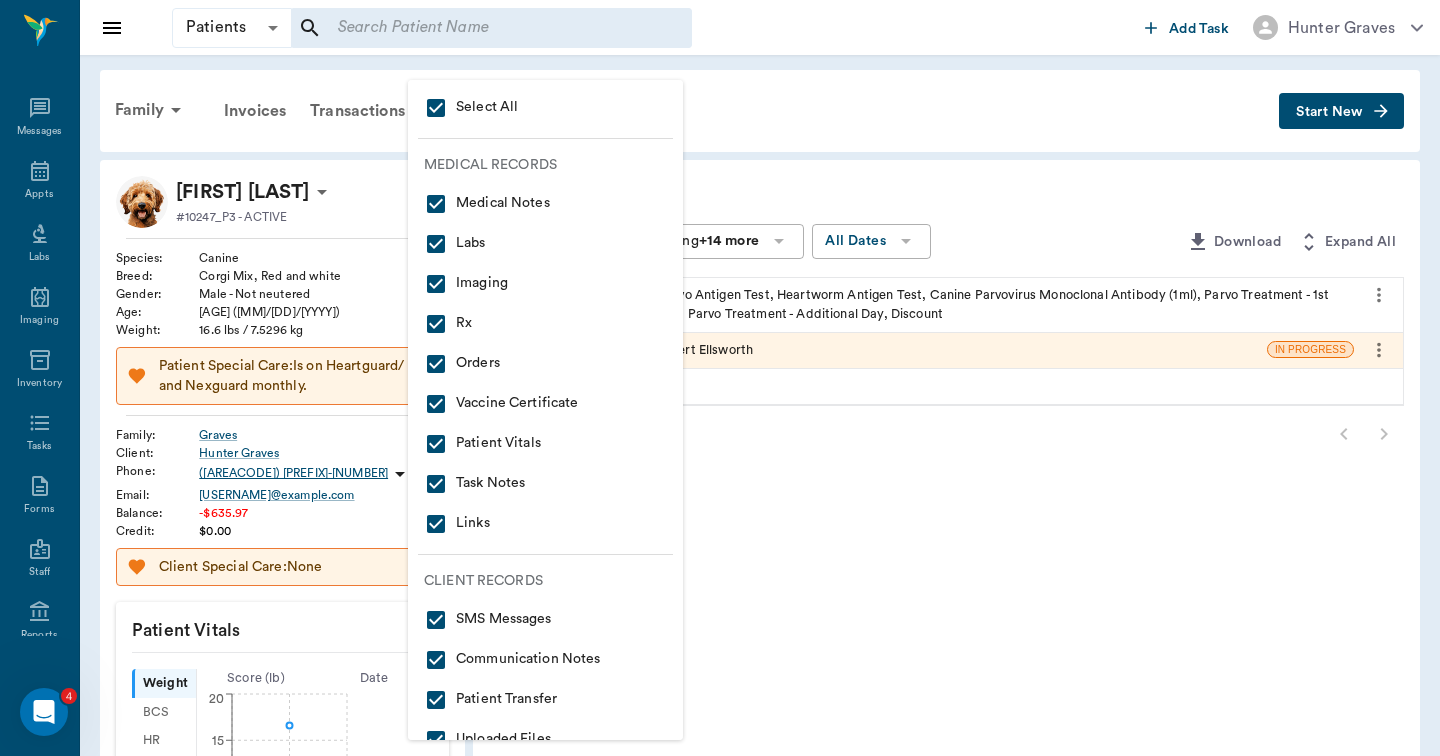 click at bounding box center (720, 378) 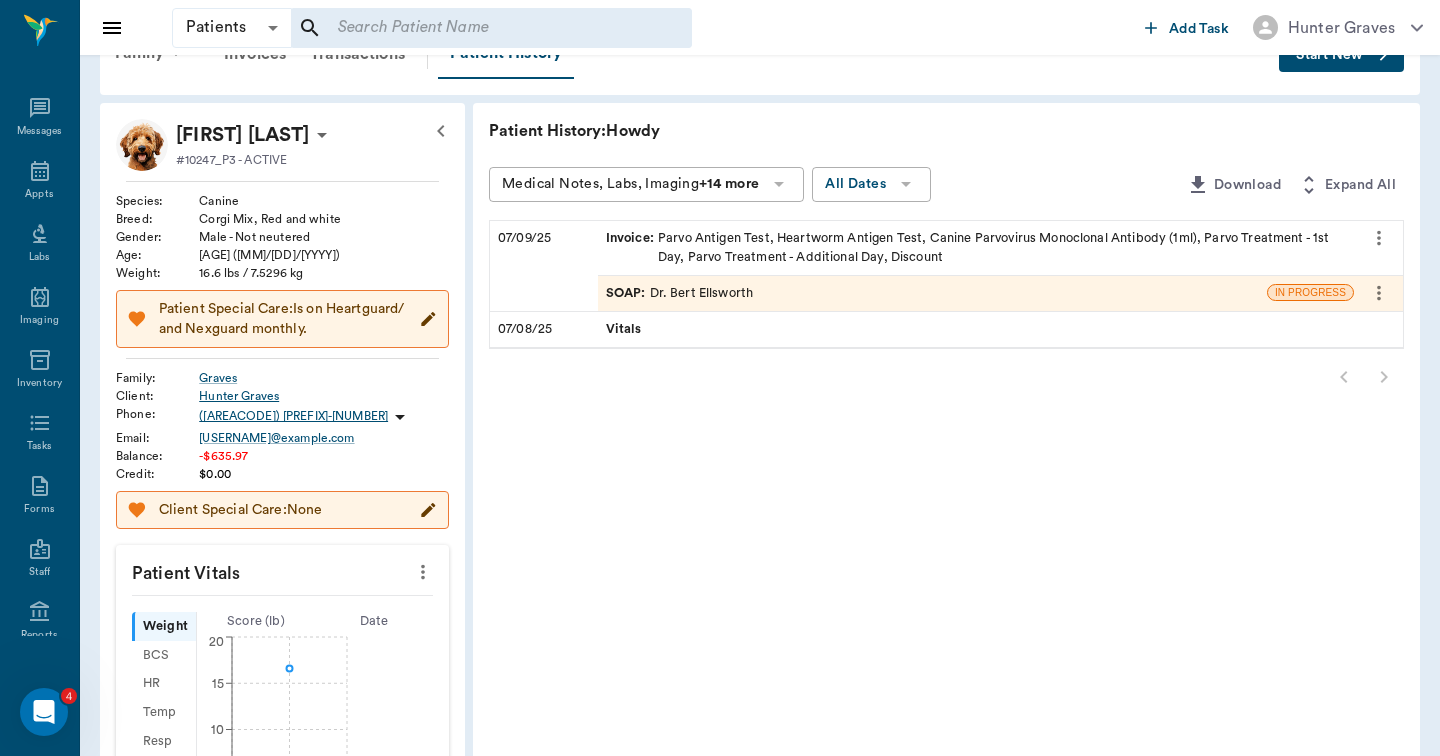 scroll, scrollTop: 58, scrollLeft: 0, axis: vertical 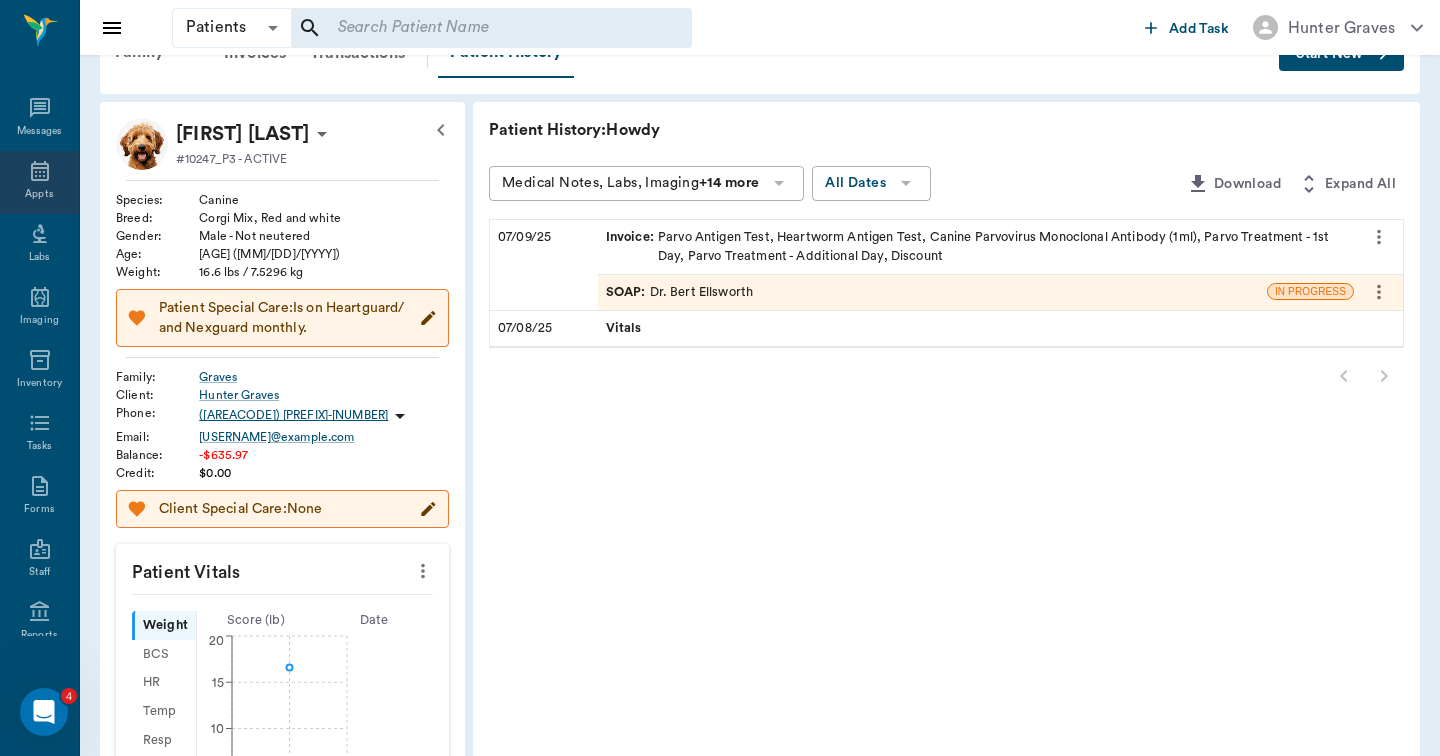 click on "Appts" at bounding box center (39, 194) 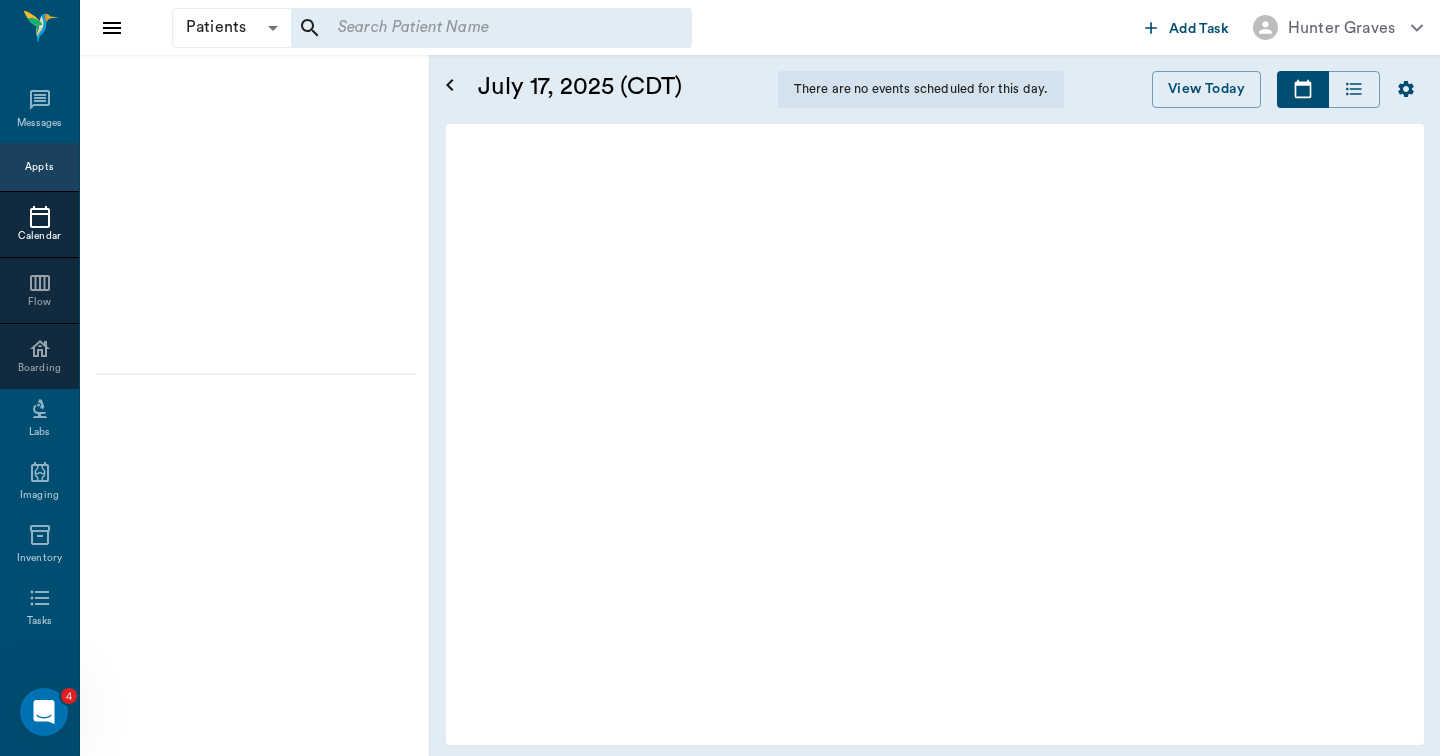 scroll, scrollTop: 0, scrollLeft: 0, axis: both 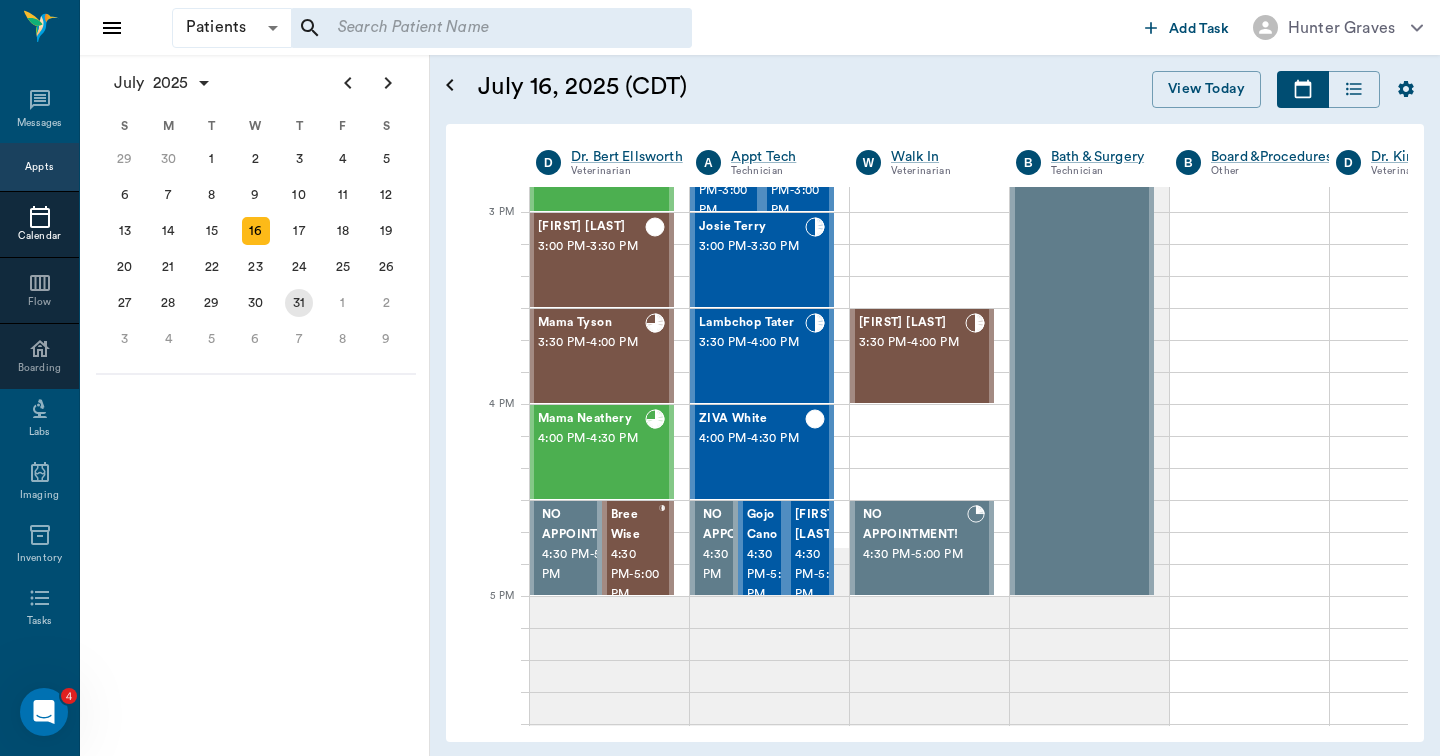 click on "31" at bounding box center [299, 303] 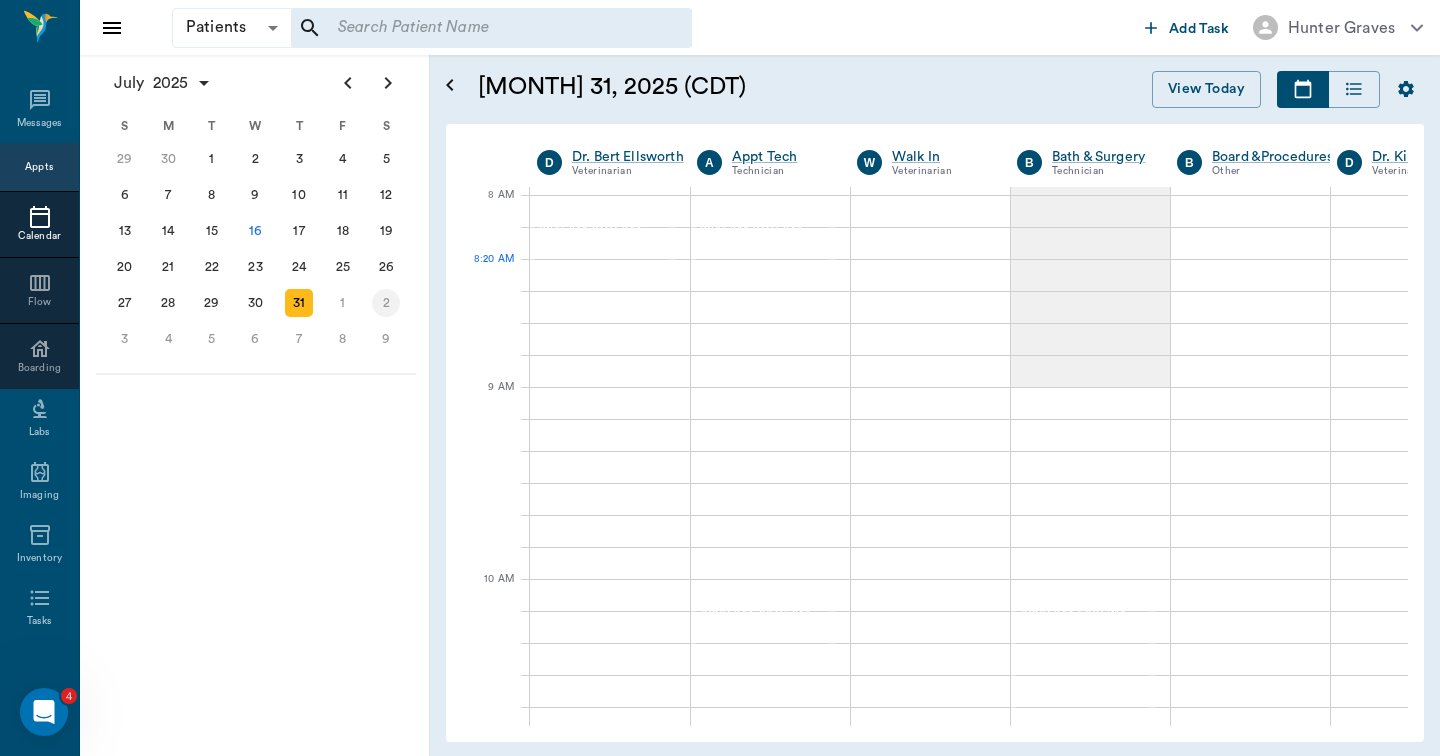 scroll, scrollTop: 0, scrollLeft: 1, axis: horizontal 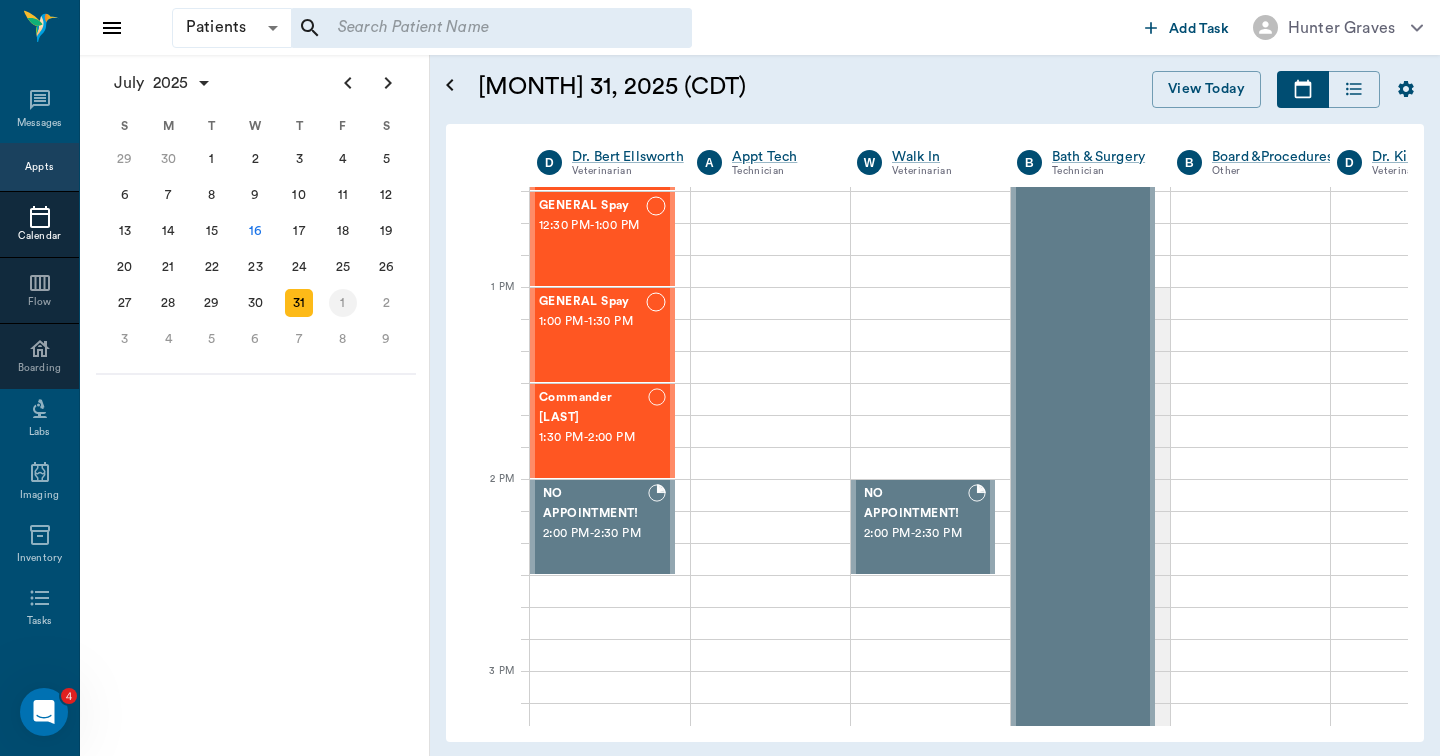 click on "1" at bounding box center (343, 303) 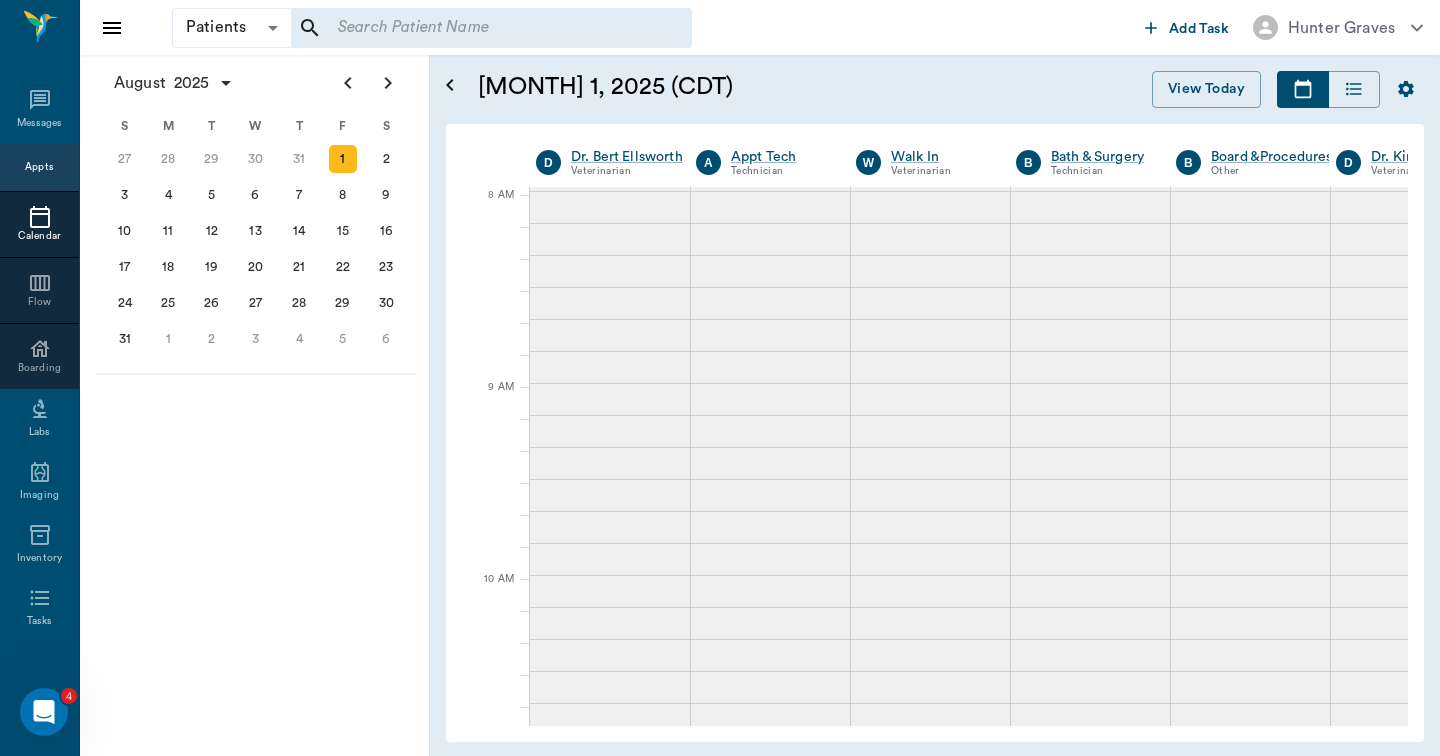 scroll, scrollTop: 0, scrollLeft: 1, axis: horizontal 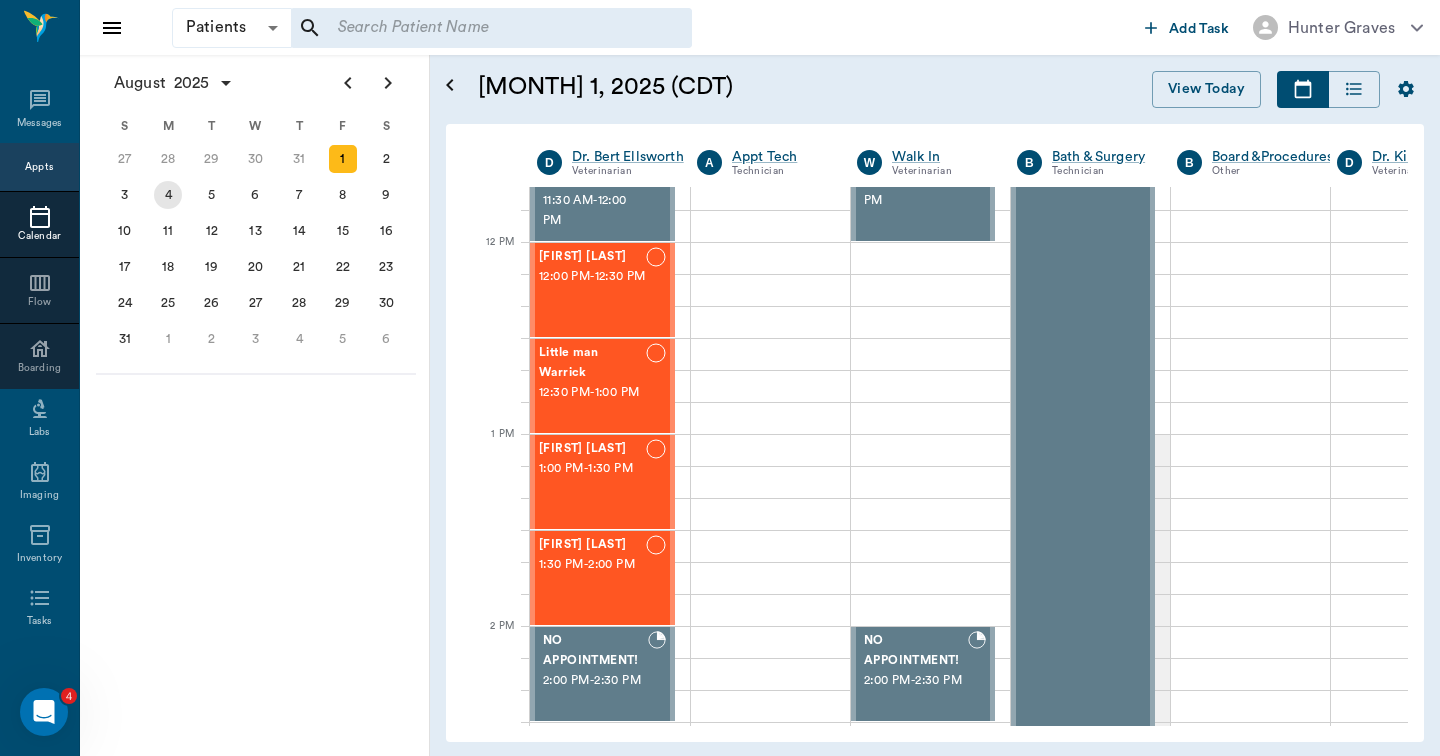 click on "4" at bounding box center (168, 195) 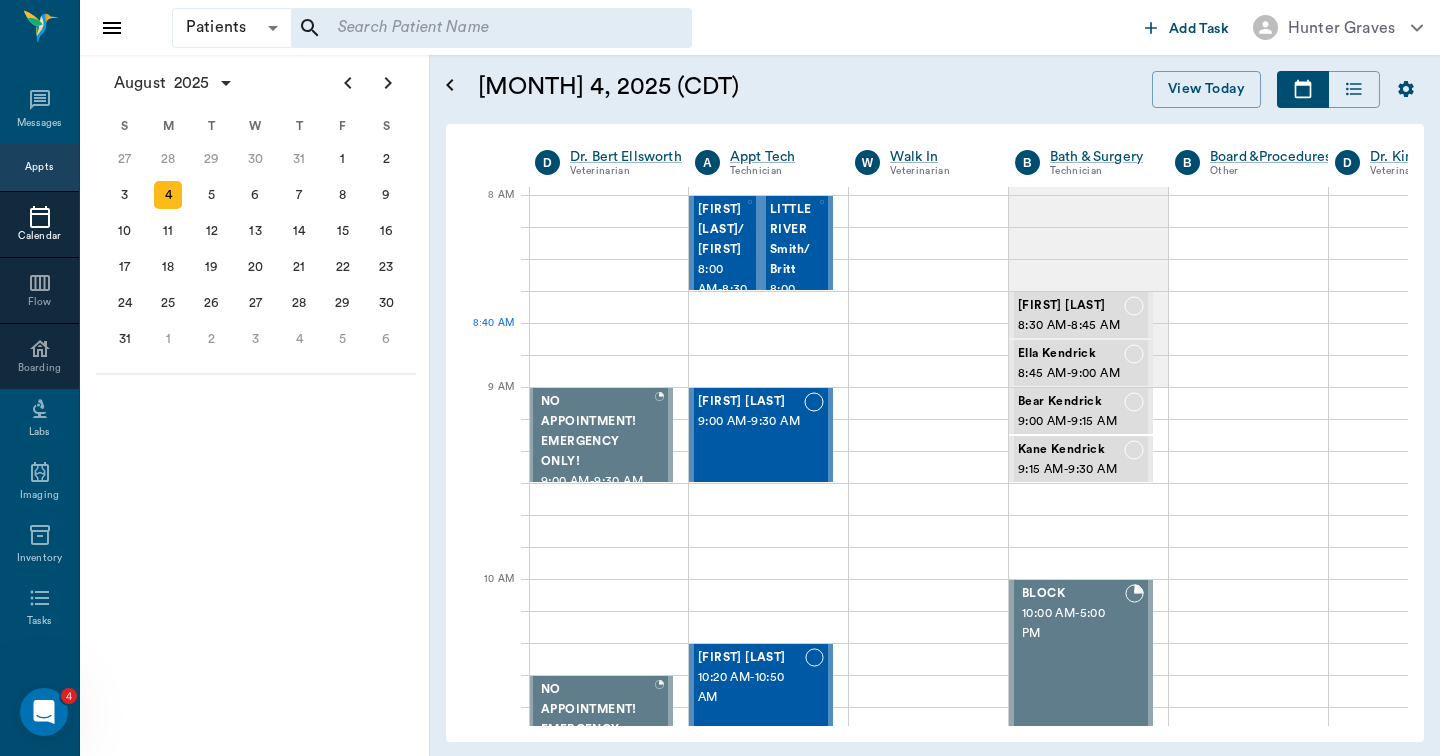 scroll, scrollTop: 0, scrollLeft: 2, axis: horizontal 